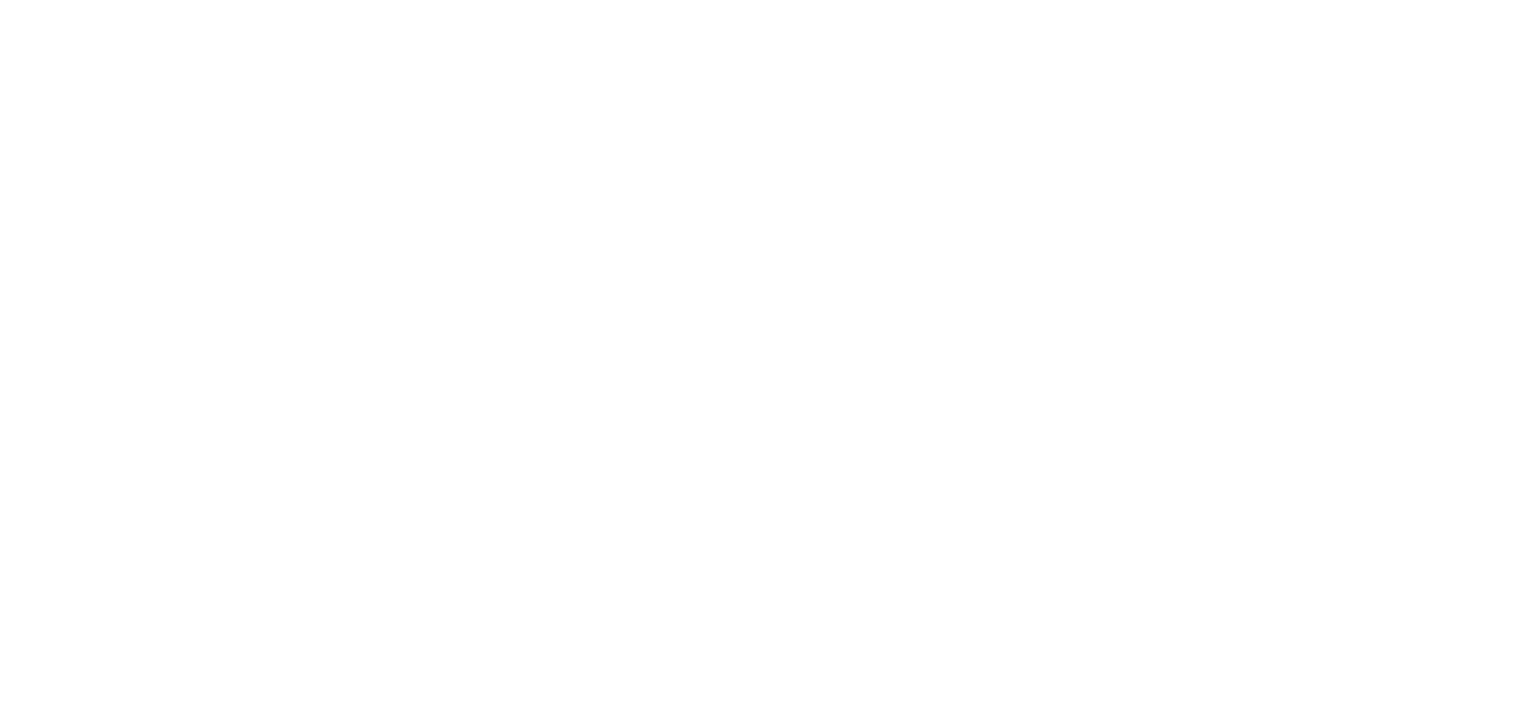 scroll, scrollTop: 0, scrollLeft: 0, axis: both 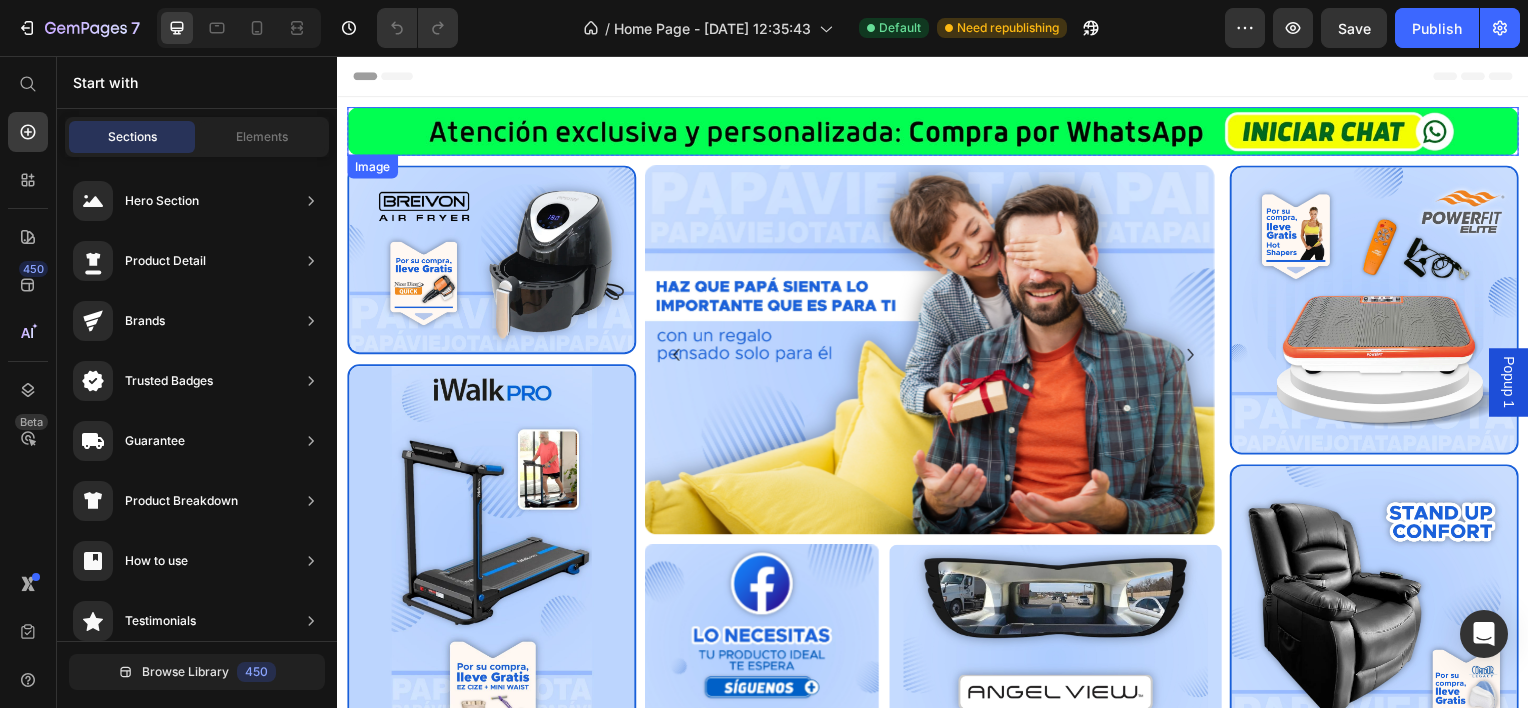 click at bounding box center [937, 131] 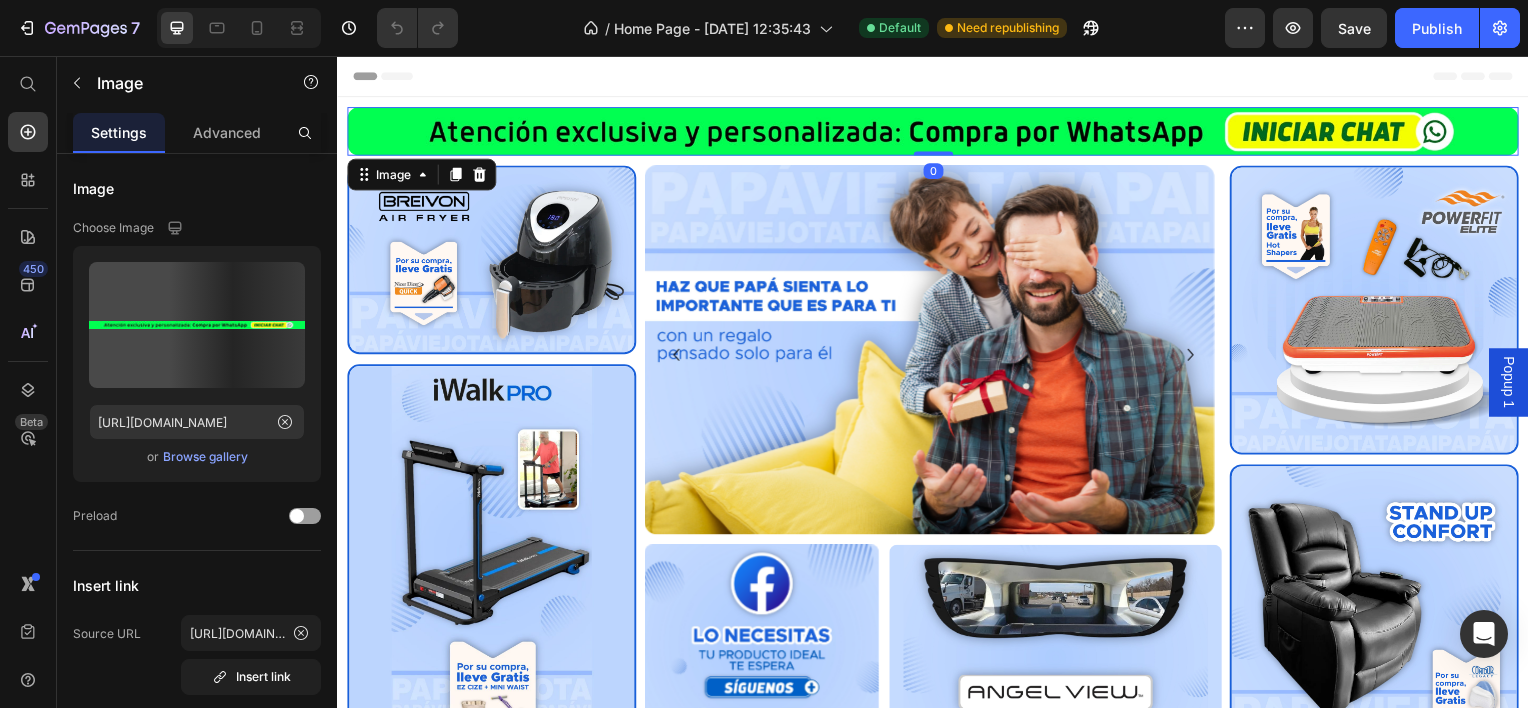 scroll, scrollTop: 0, scrollLeft: 0, axis: both 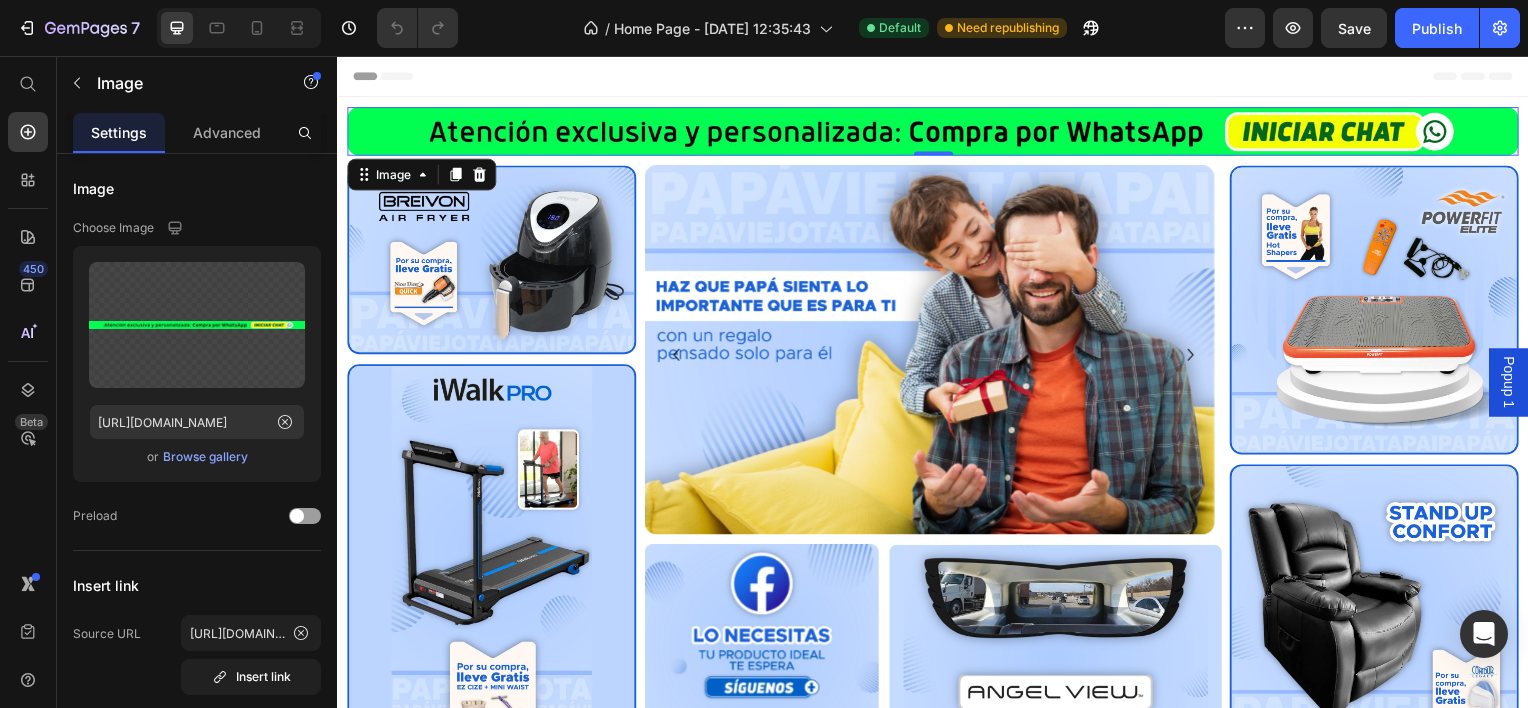 click at bounding box center (937, 131) 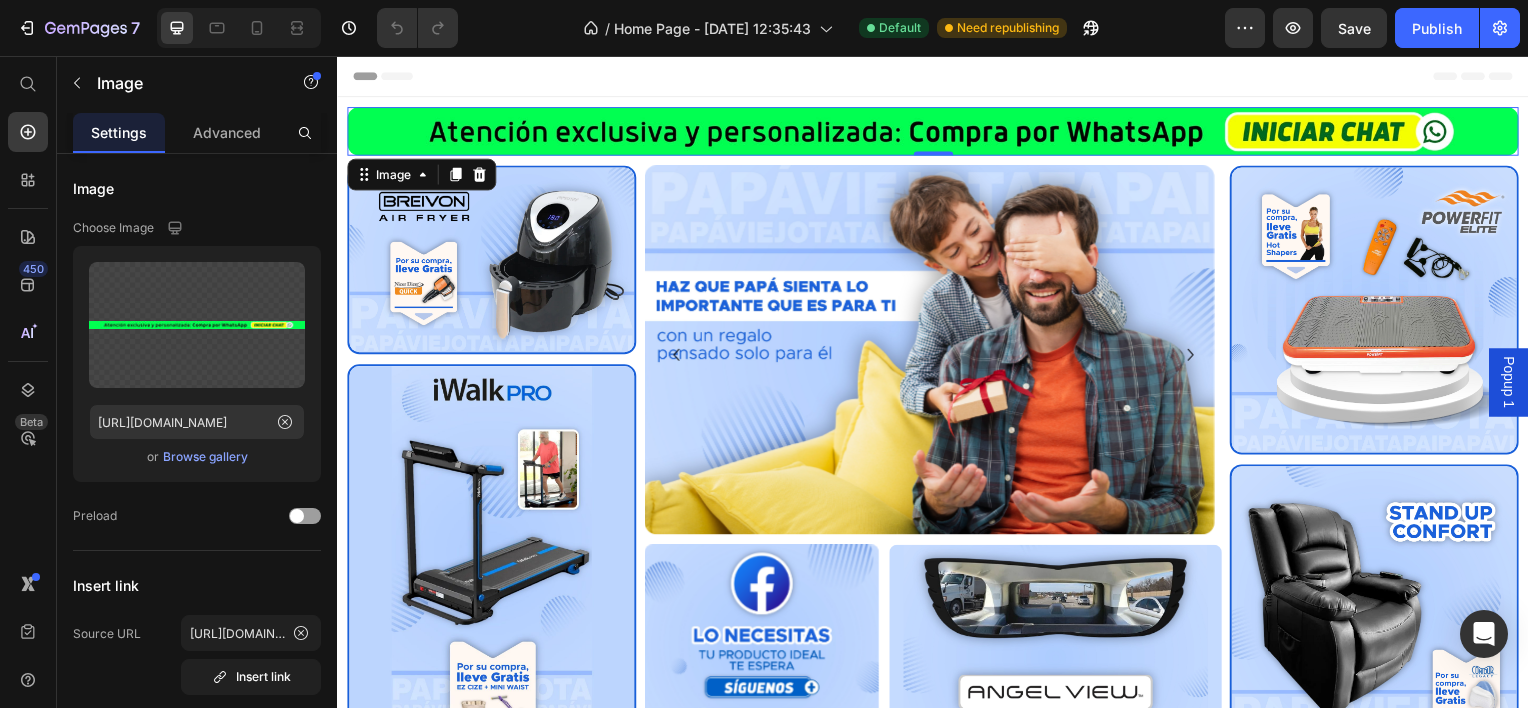 click at bounding box center [937, 131] 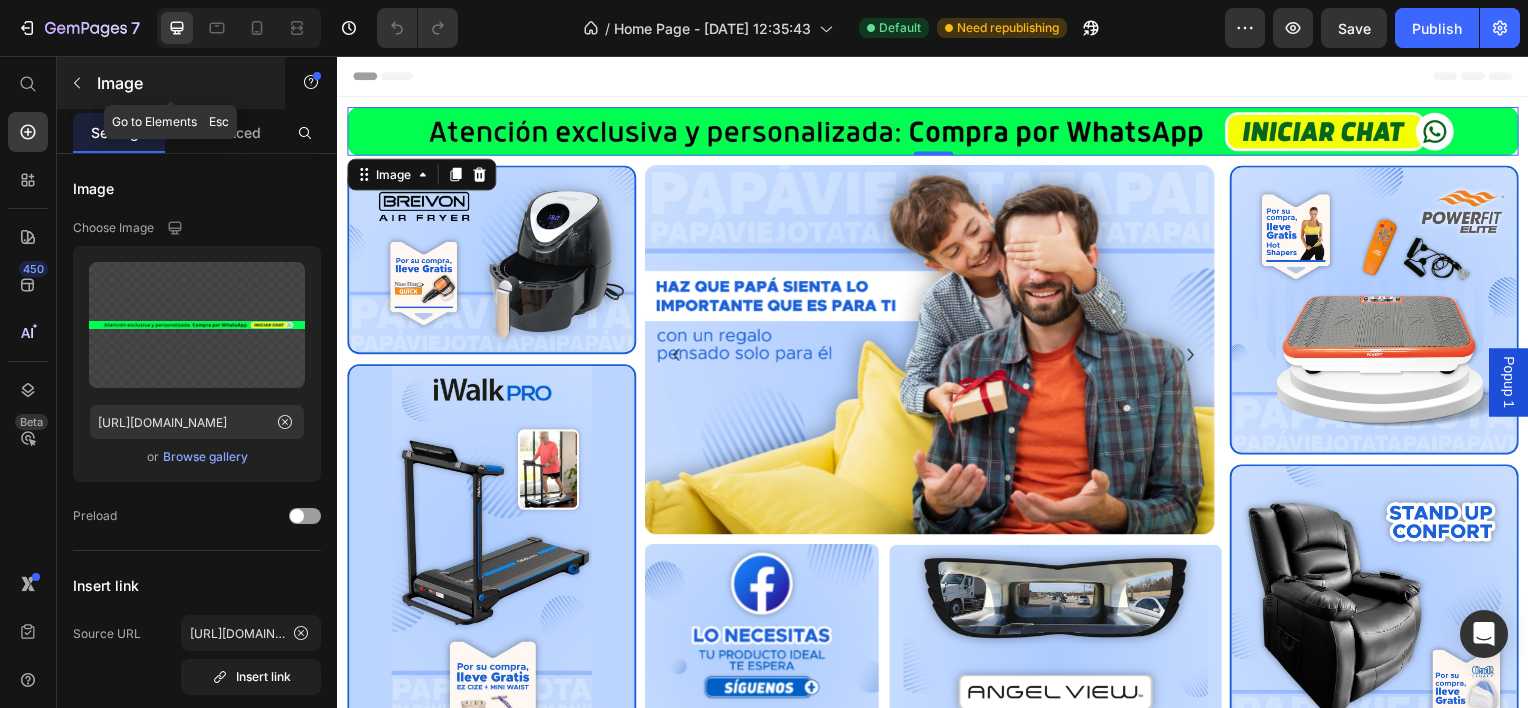 click 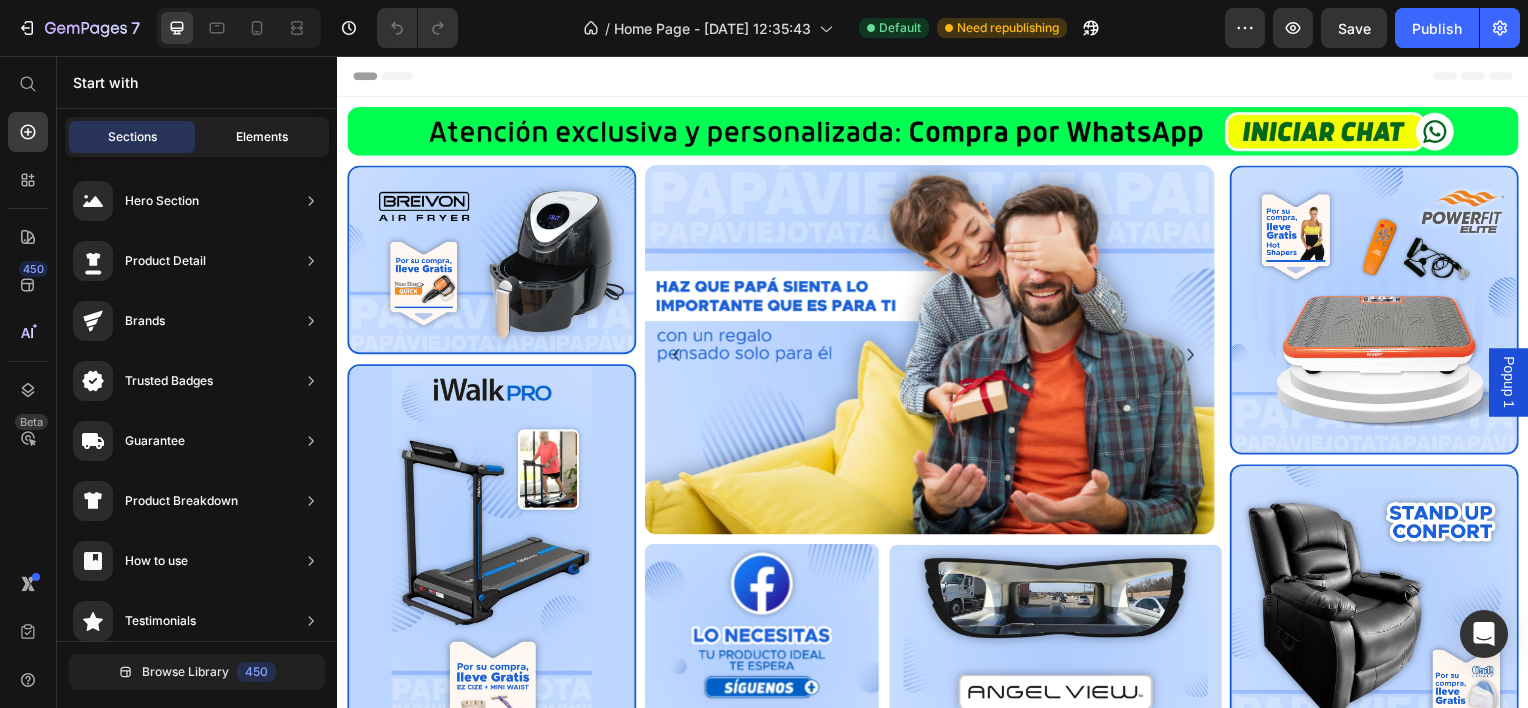 click on "Elements" at bounding box center (262, 137) 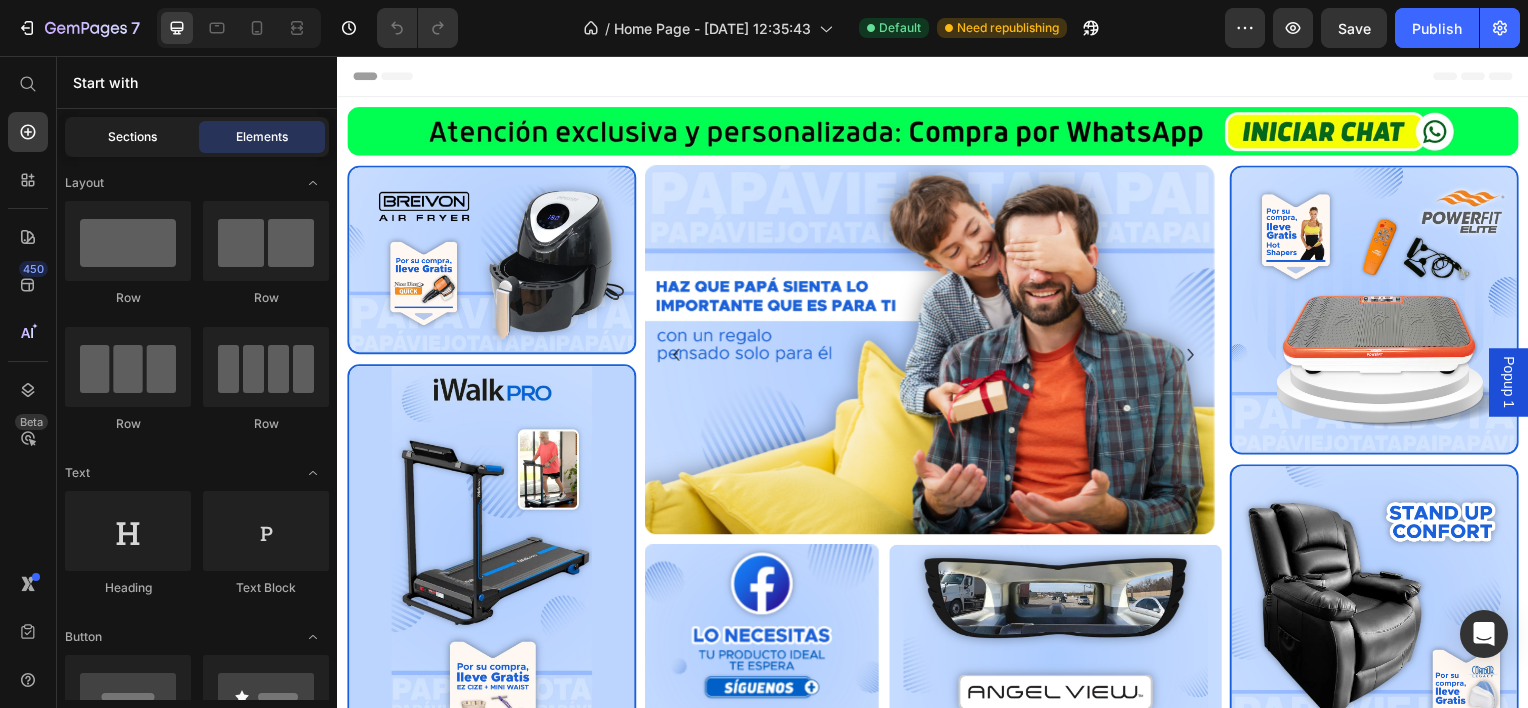 click on "Sections" 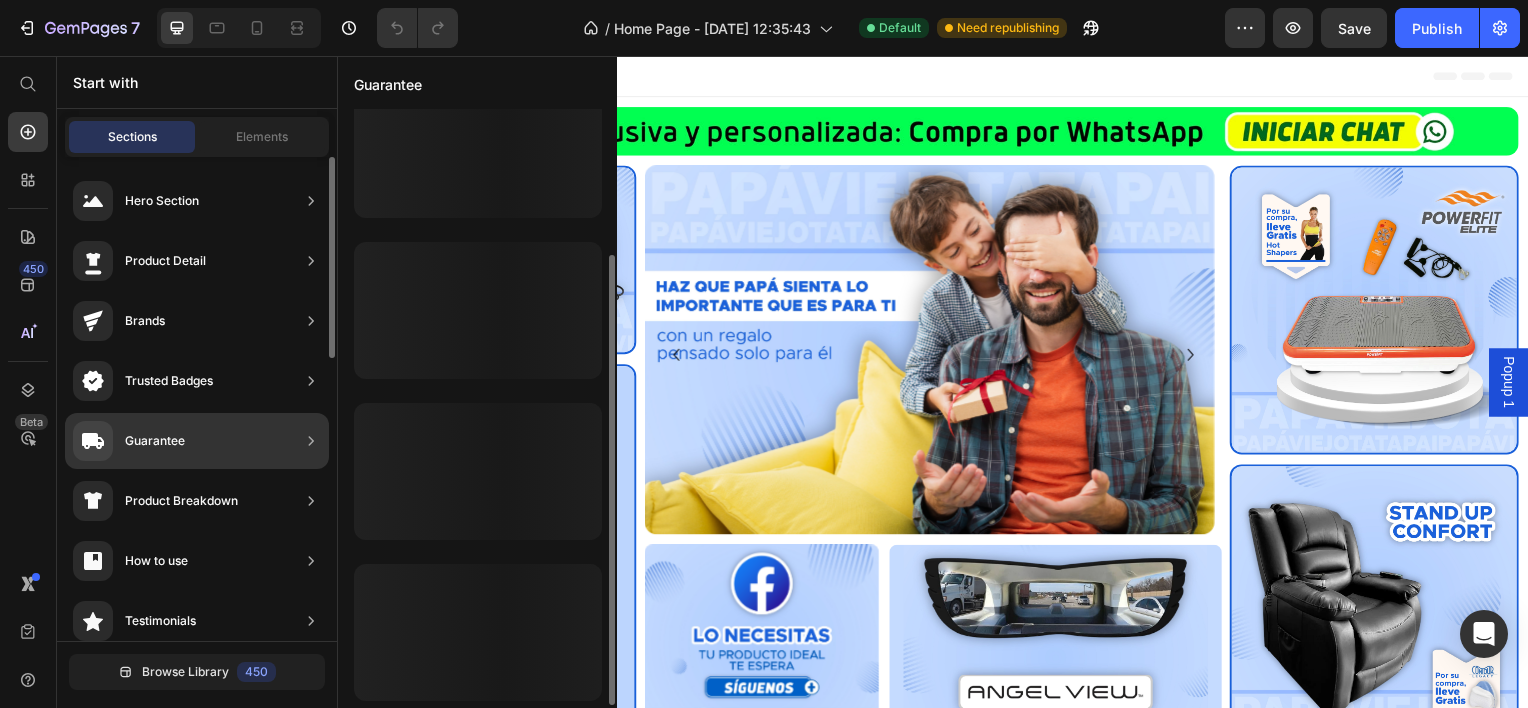 scroll, scrollTop: 194, scrollLeft: 0, axis: vertical 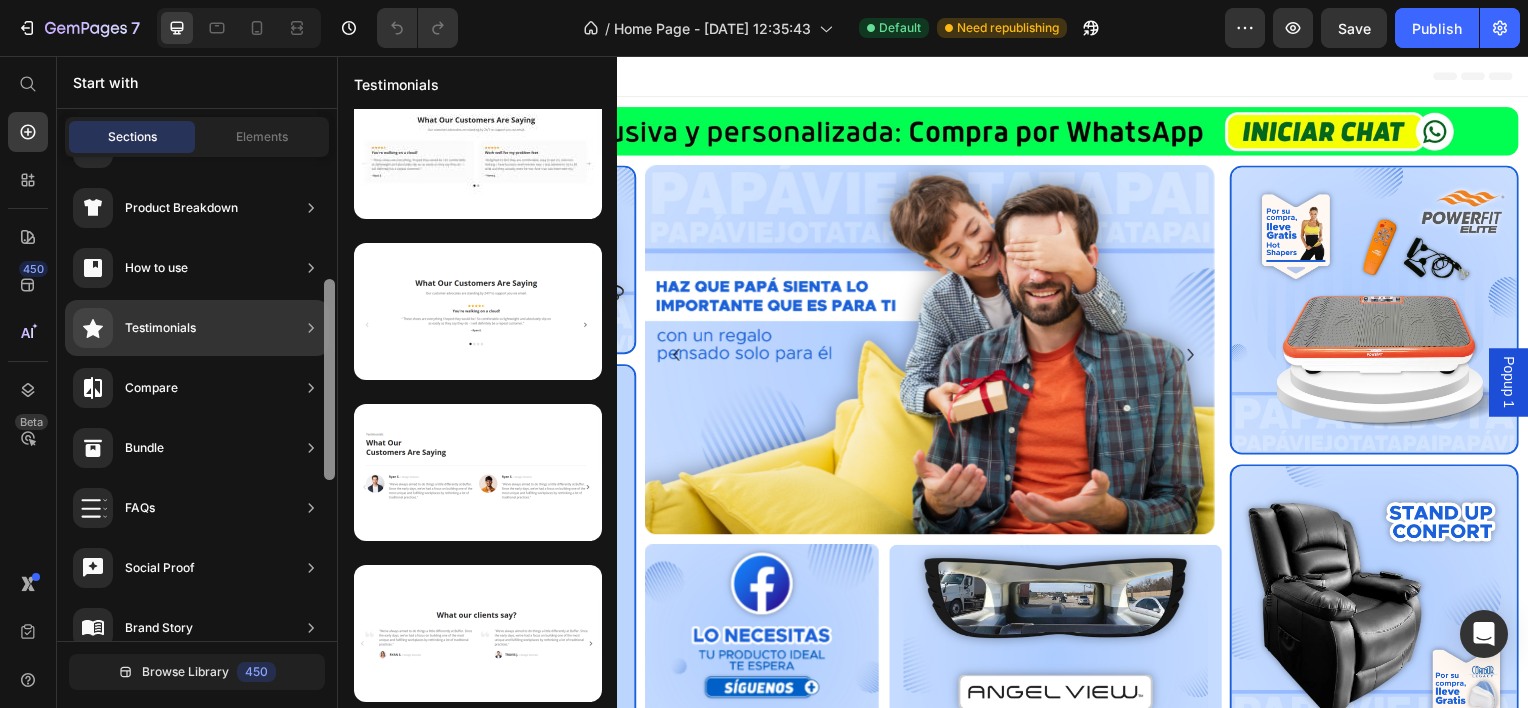 drag, startPoint x: 332, startPoint y: 229, endPoint x: 318, endPoint y: 352, distance: 123.79418 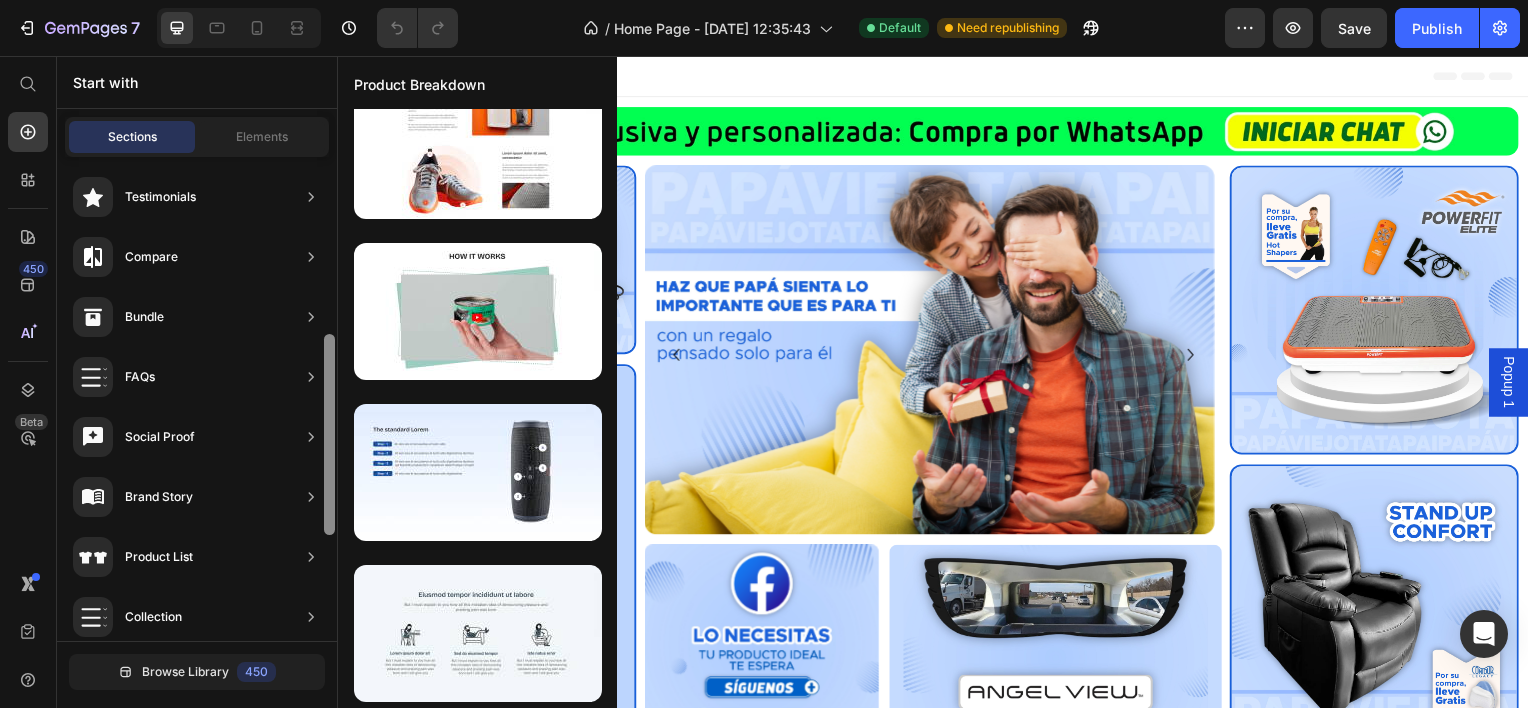 scroll, scrollTop: 427, scrollLeft: 0, axis: vertical 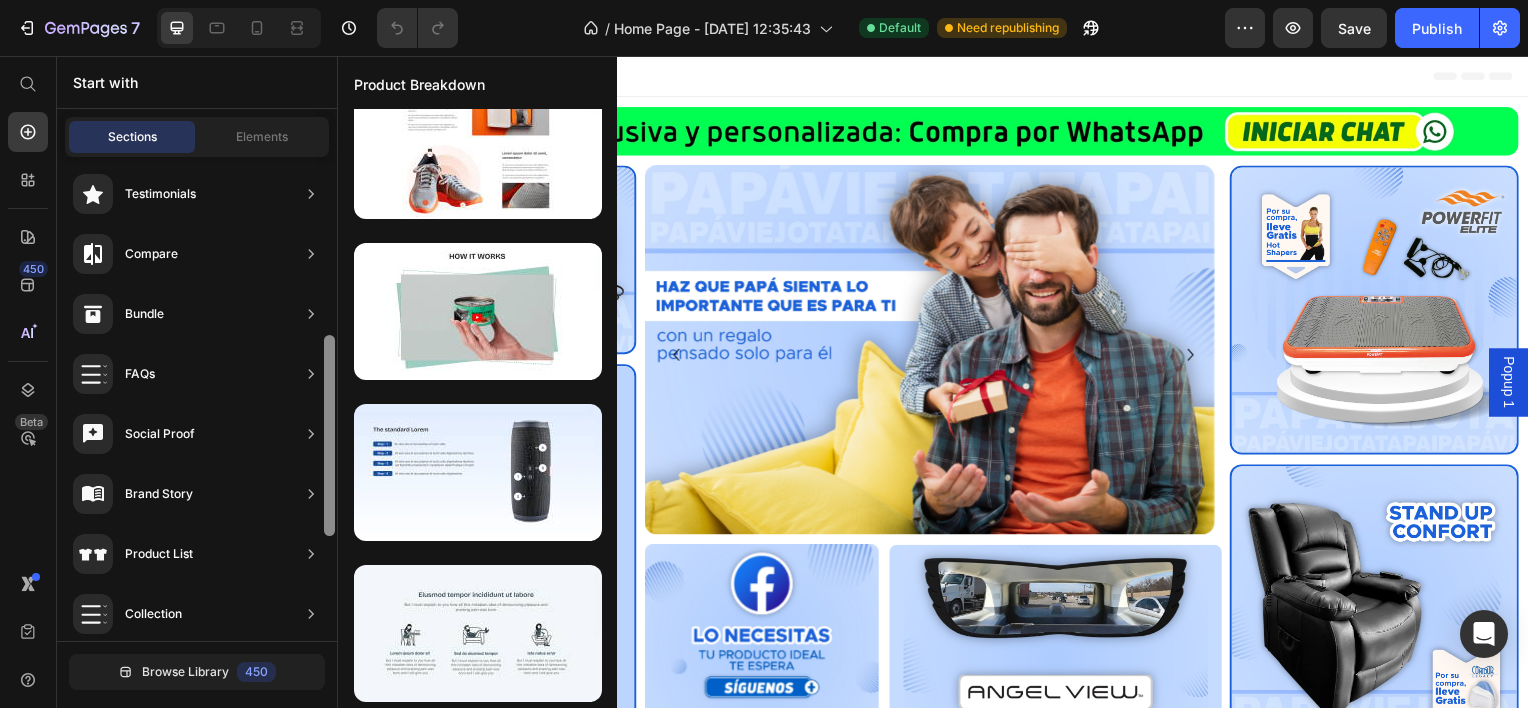 drag, startPoint x: 329, startPoint y: 336, endPoint x: 329, endPoint y: 392, distance: 56 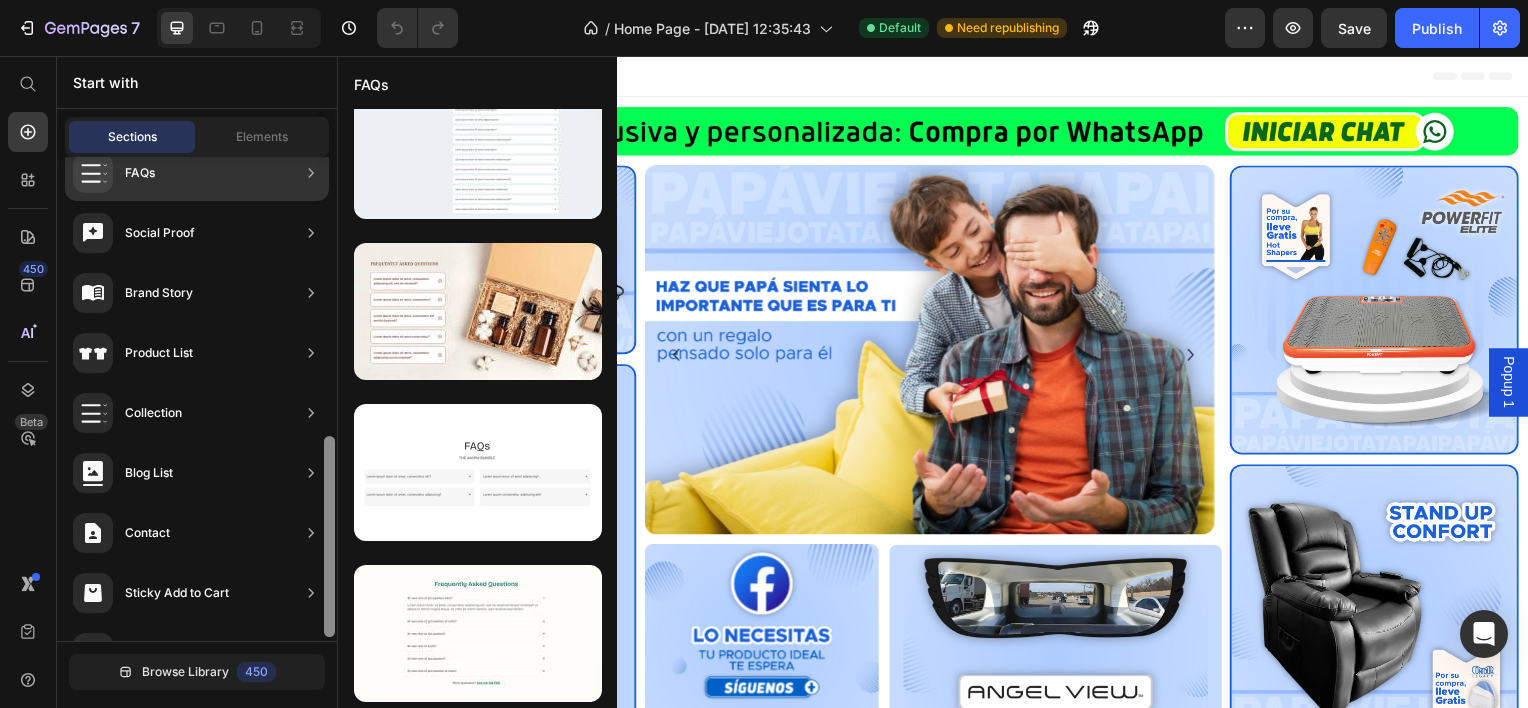 scroll, scrollTop: 676, scrollLeft: 0, axis: vertical 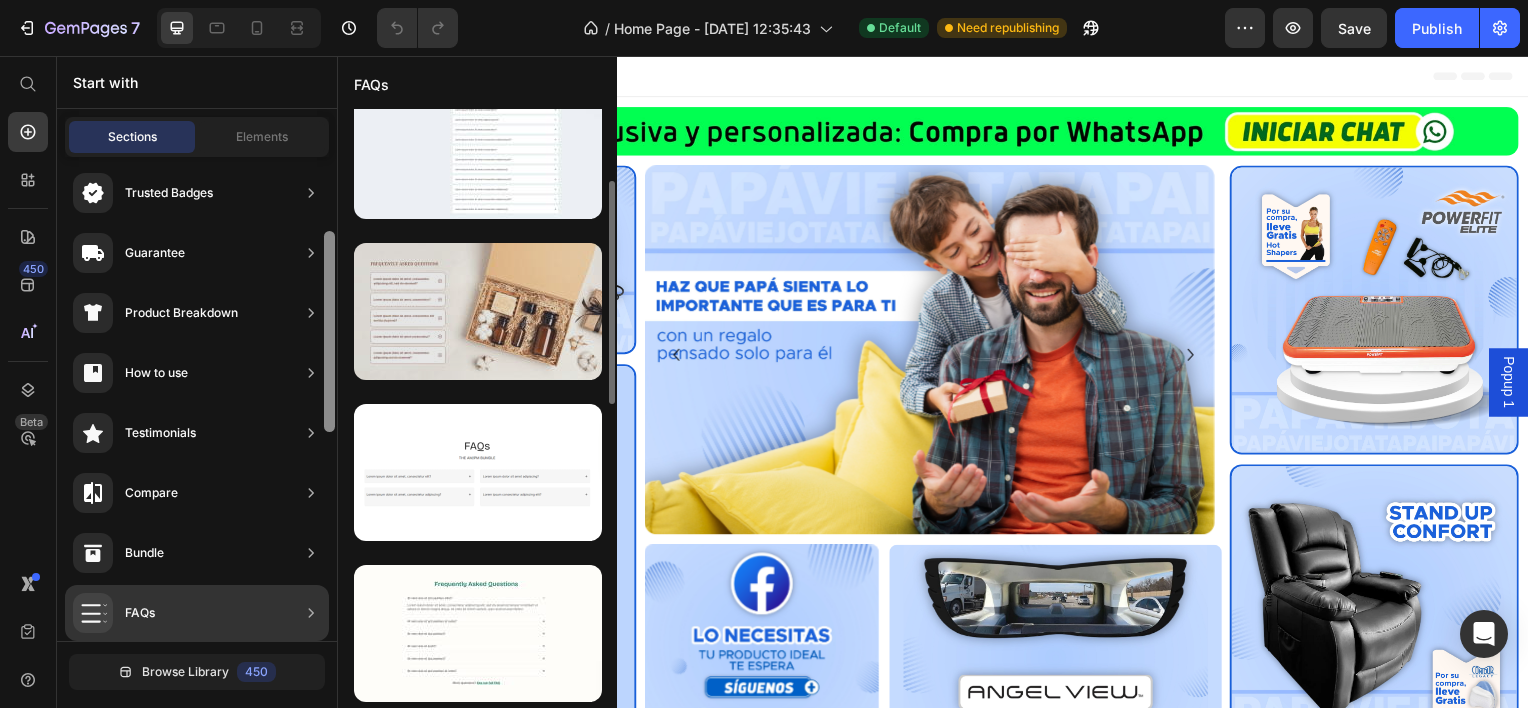 drag, startPoint x: 328, startPoint y: 388, endPoint x: 363, endPoint y: 281, distance: 112.578865 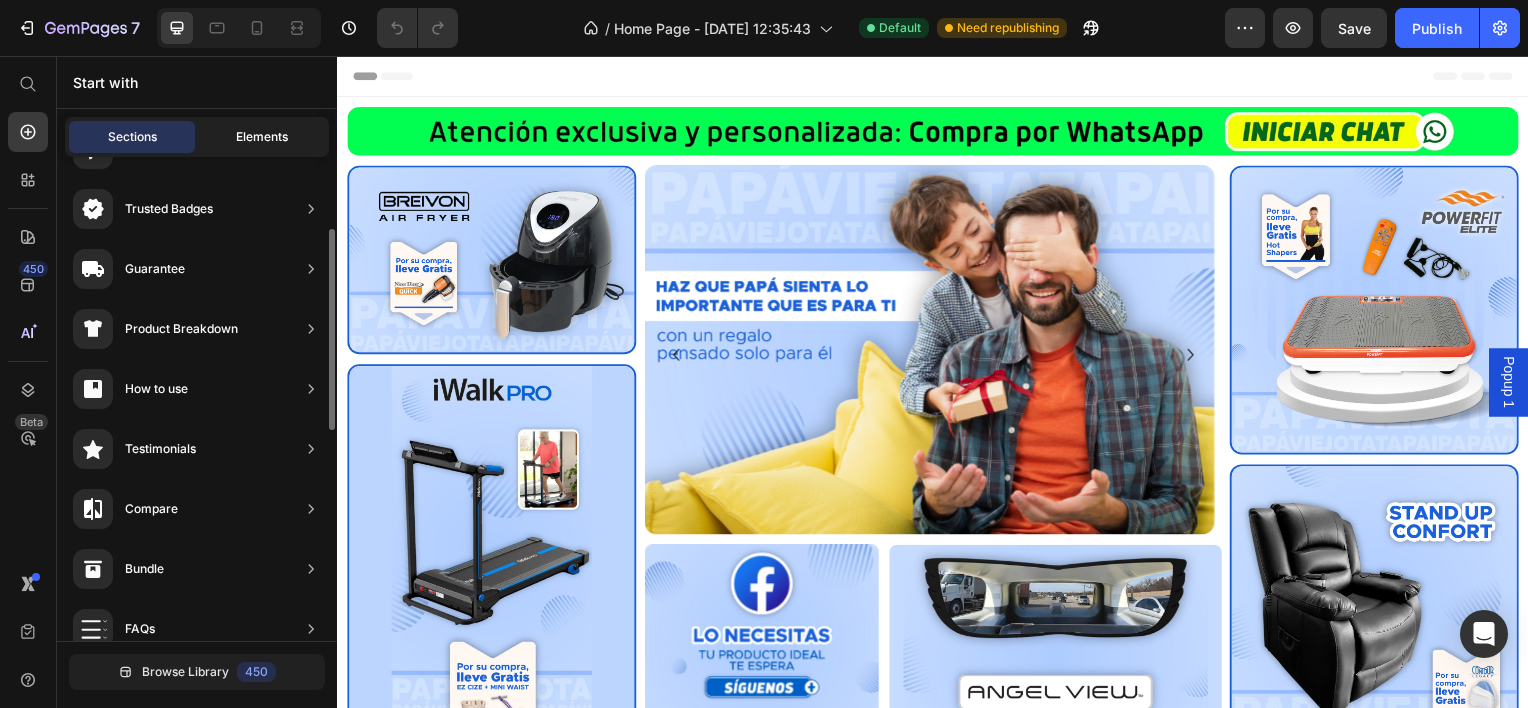 click on "Elements" at bounding box center [262, 137] 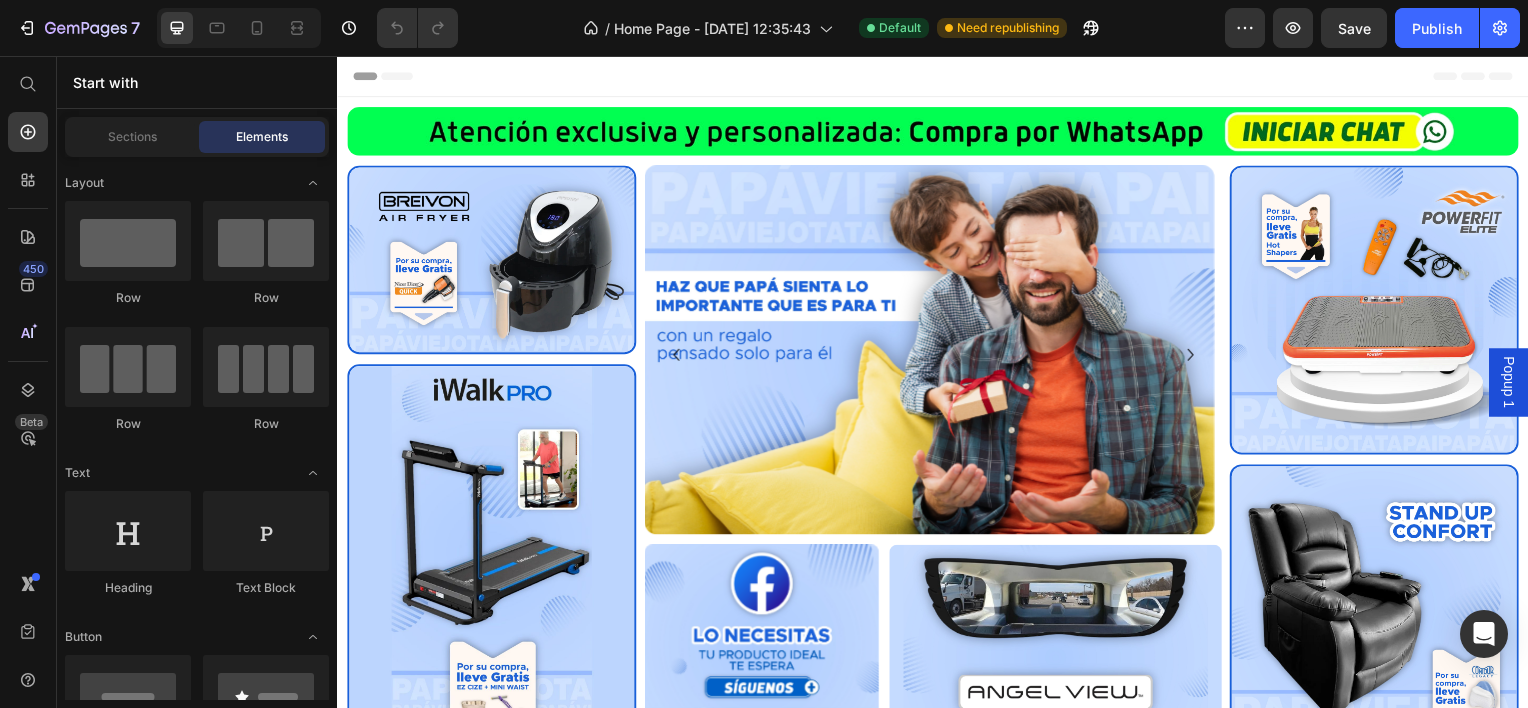 click on "Layout
Row
Row
Row
Row Text
Heading
Text Block Button
Button
Button
Sticky Back to top Media
Image
Image
Video
Video Banner" at bounding box center (197, 3246) 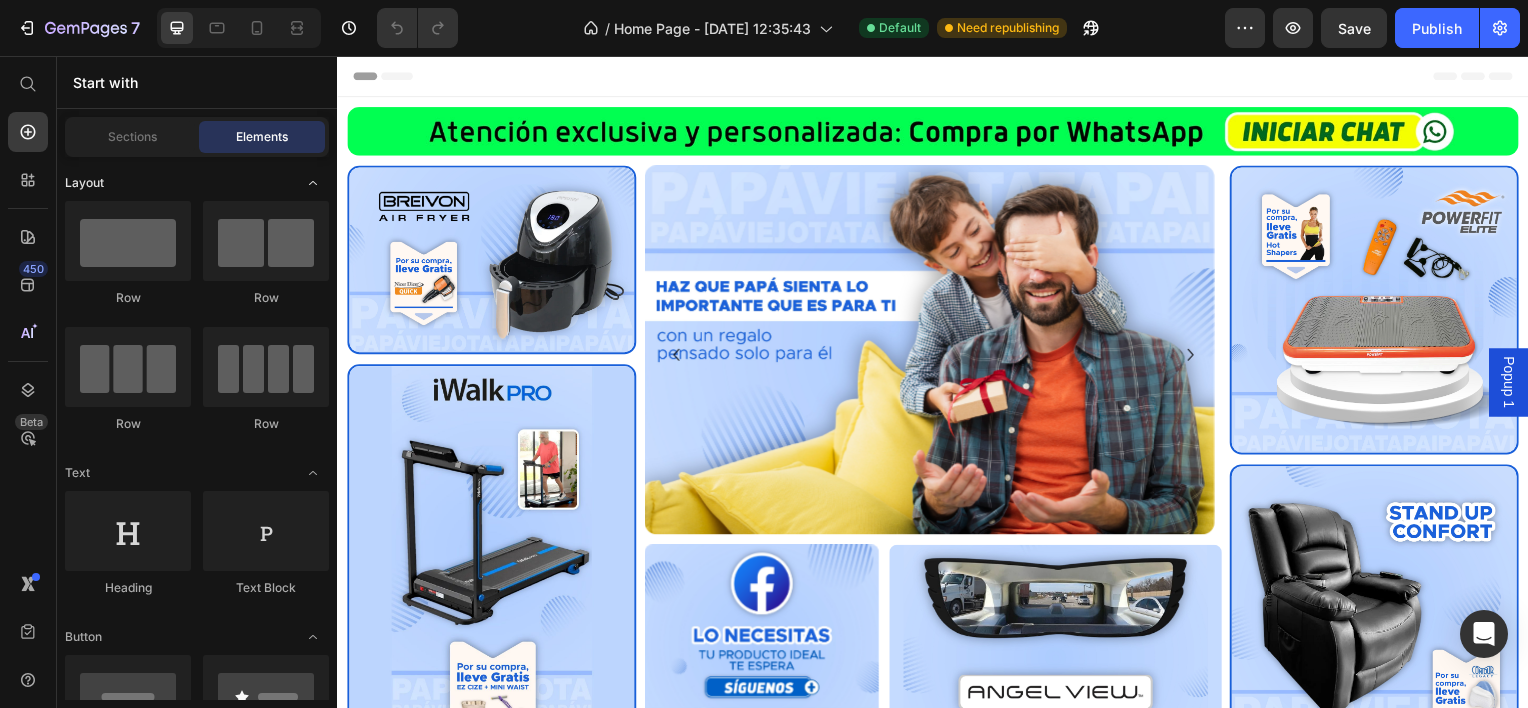 click 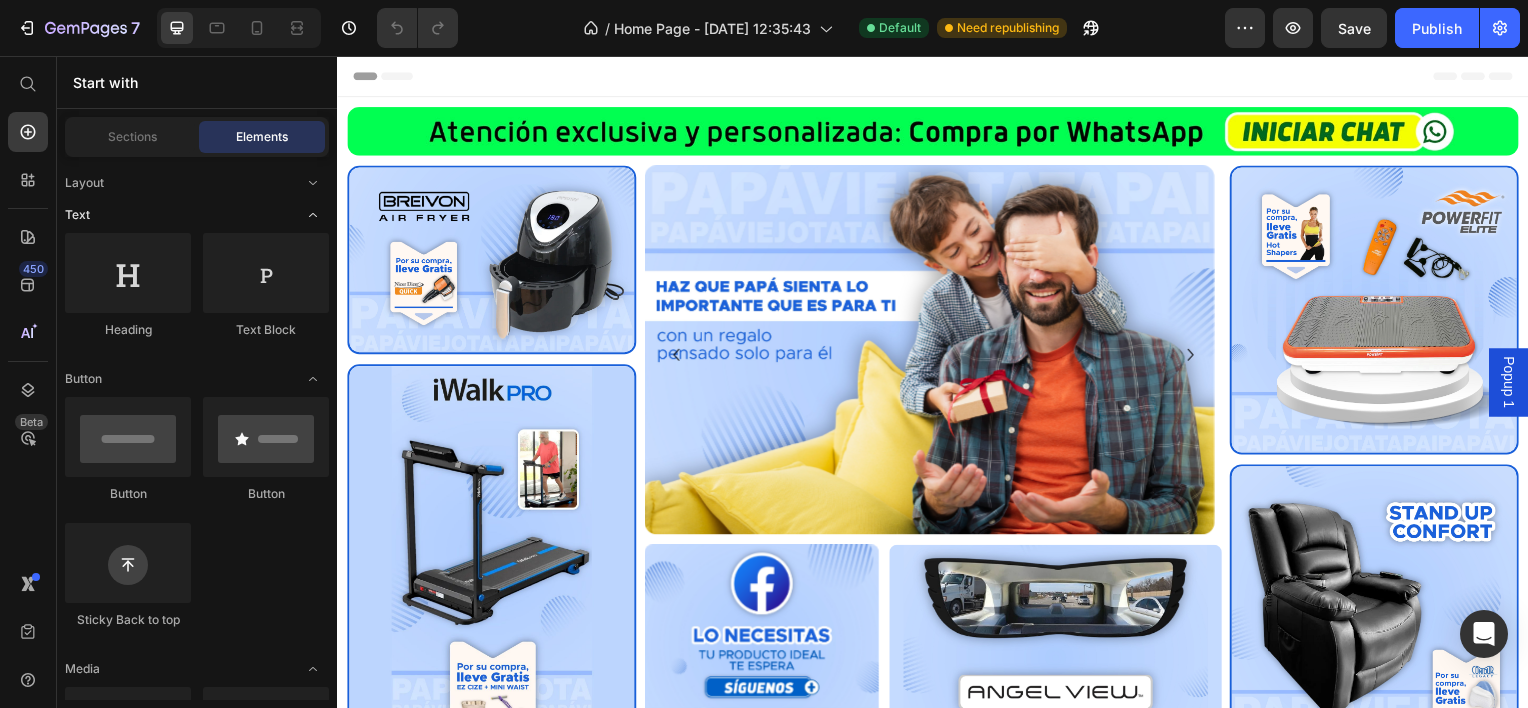 click 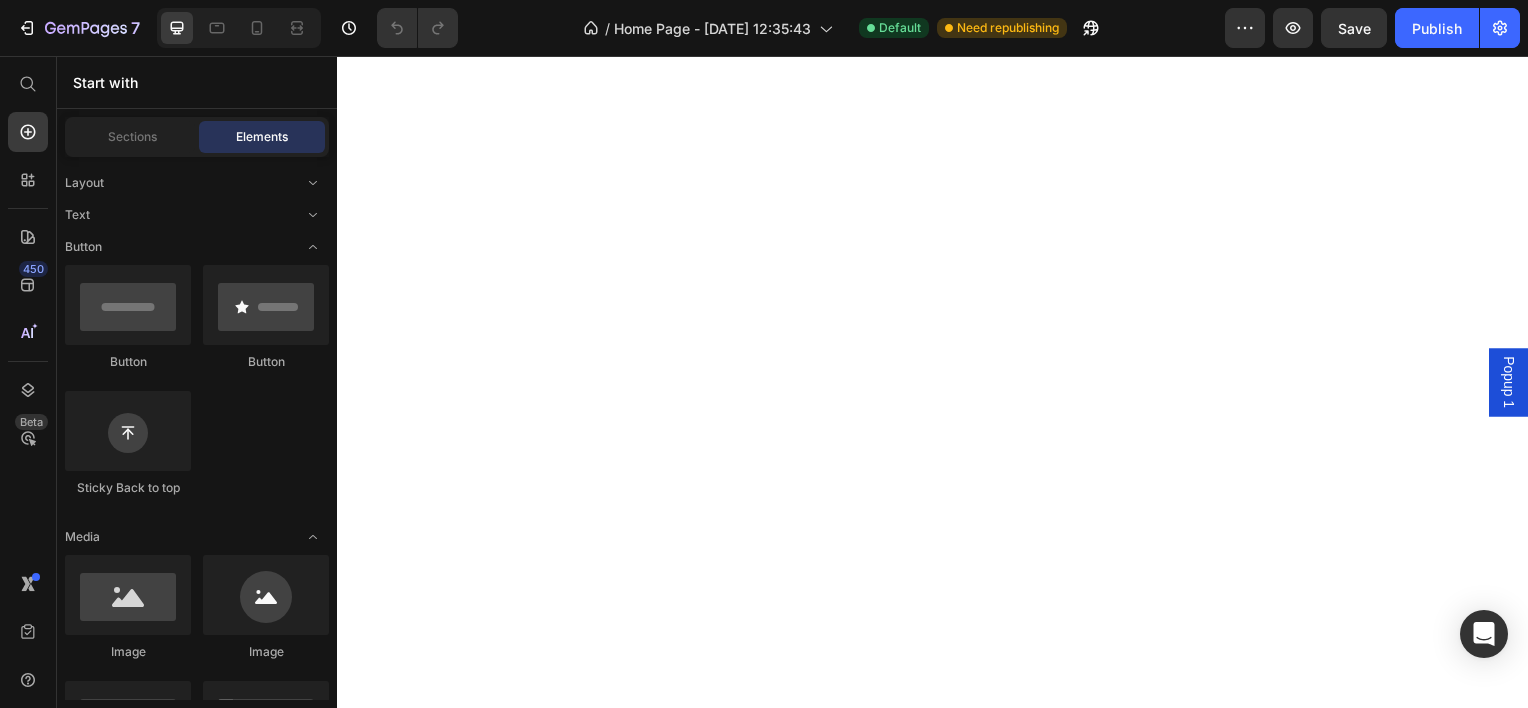 scroll, scrollTop: 3392, scrollLeft: 0, axis: vertical 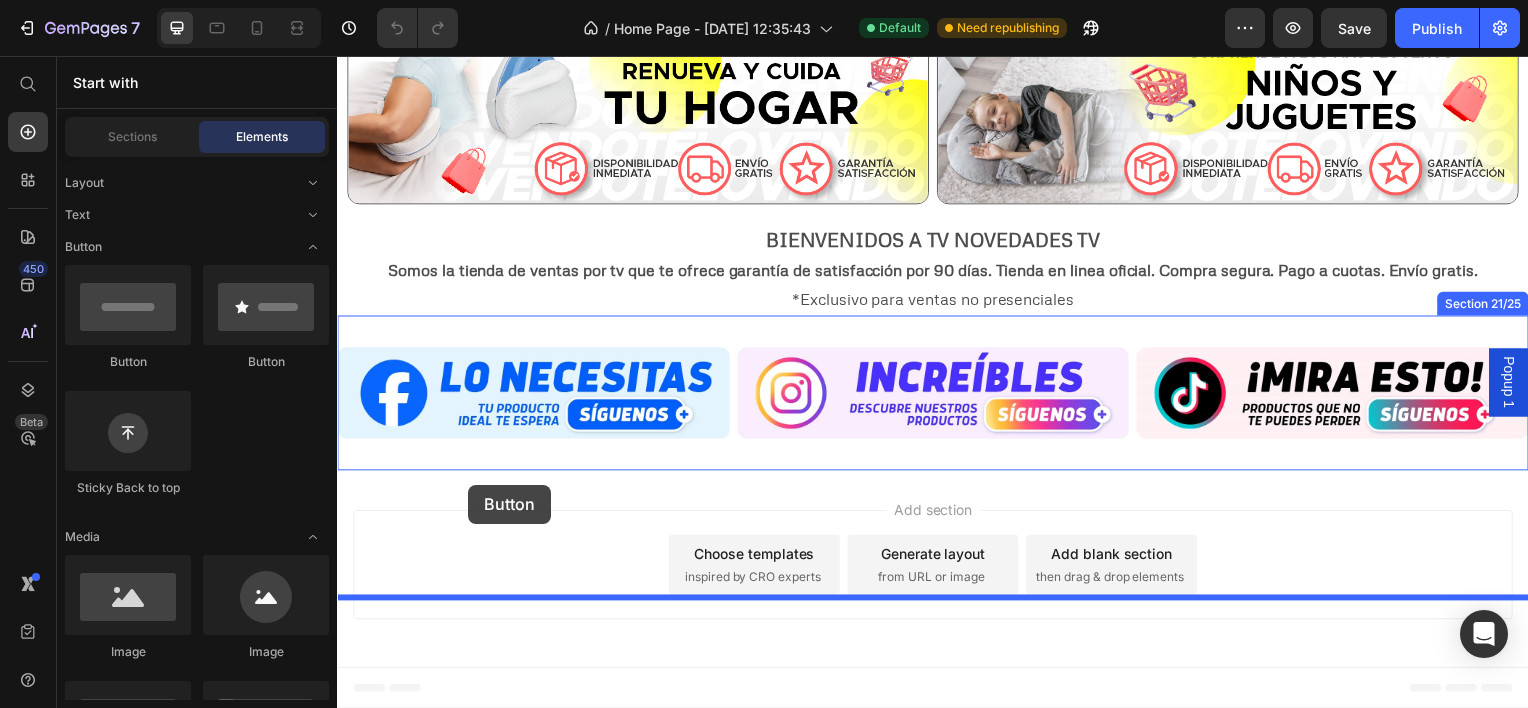 drag, startPoint x: 474, startPoint y: 365, endPoint x: 469, endPoint y: 488, distance: 123.101585 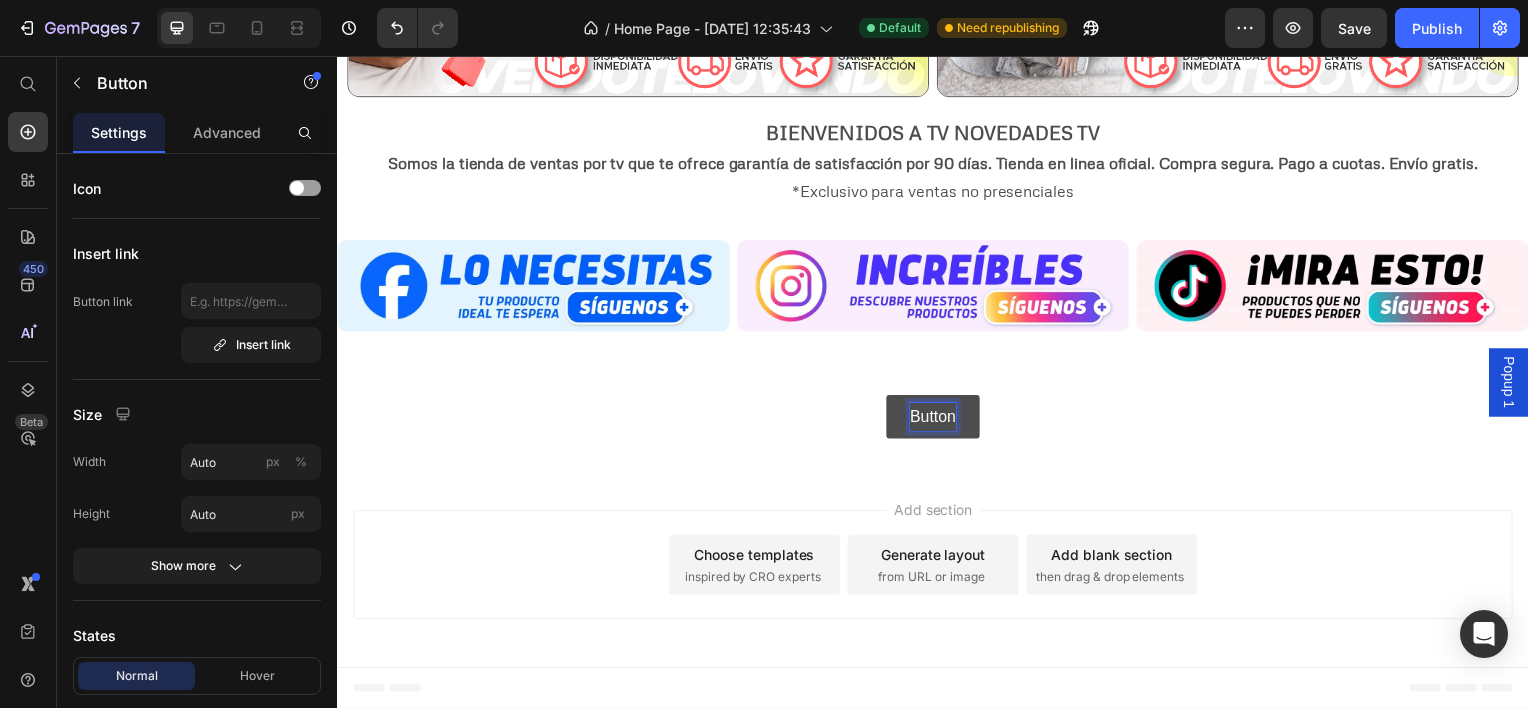click on "Button" at bounding box center (937, 419) 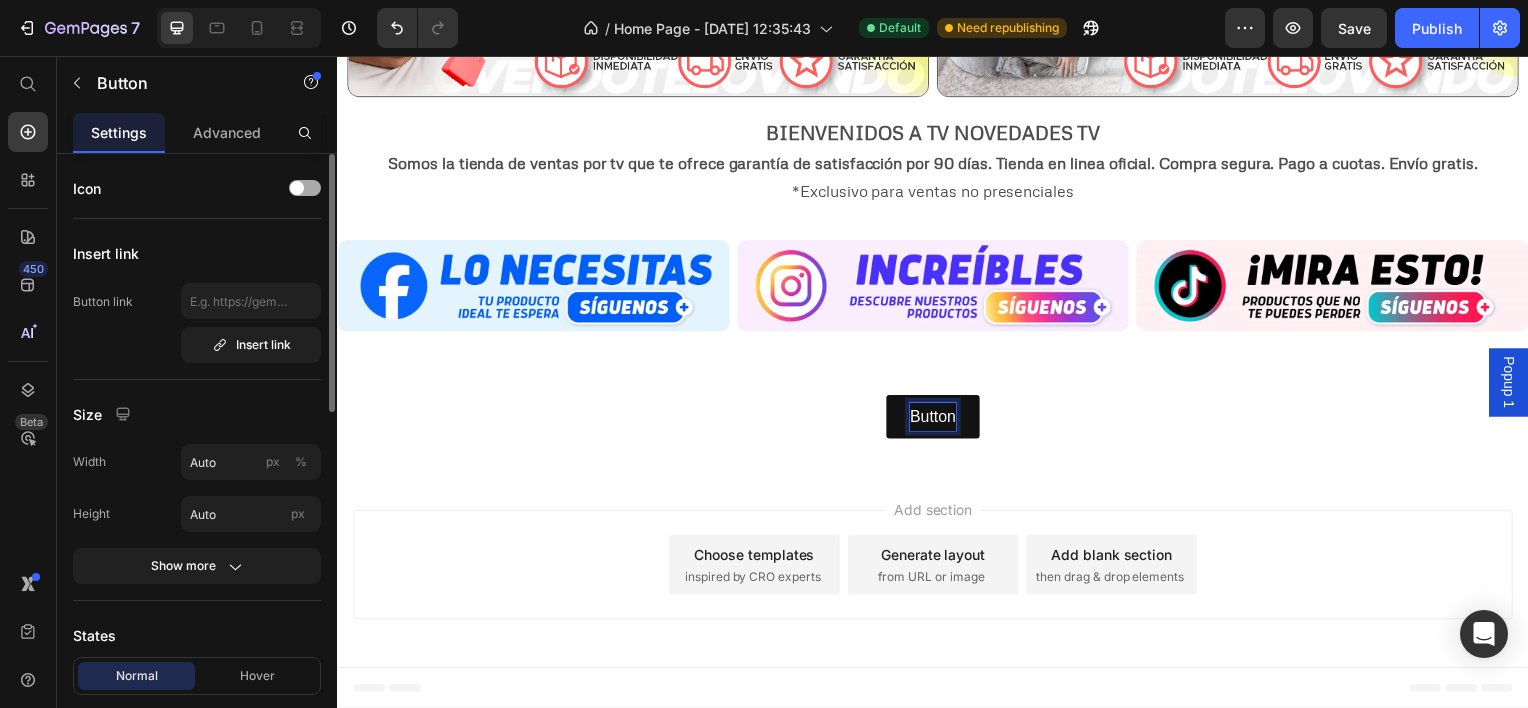 click at bounding box center (305, 188) 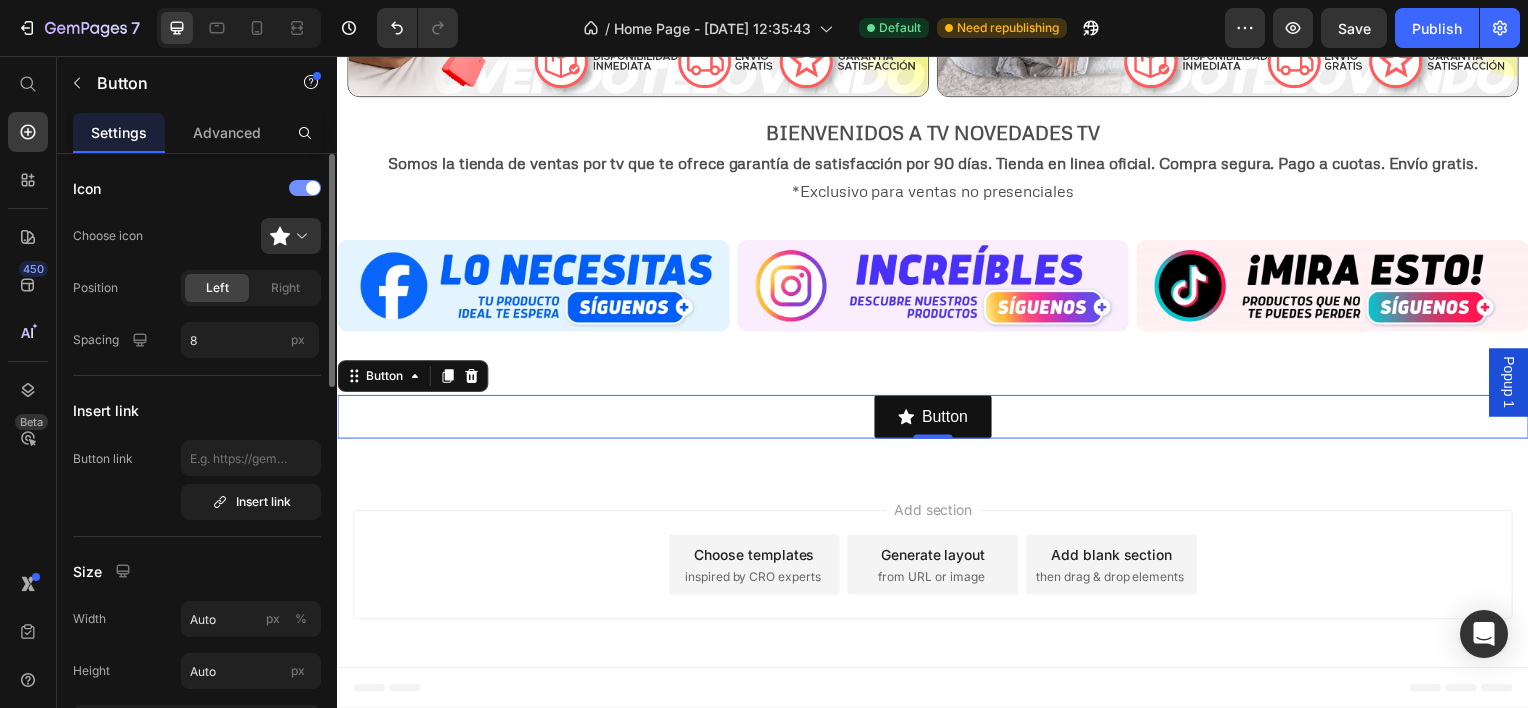 click at bounding box center [313, 188] 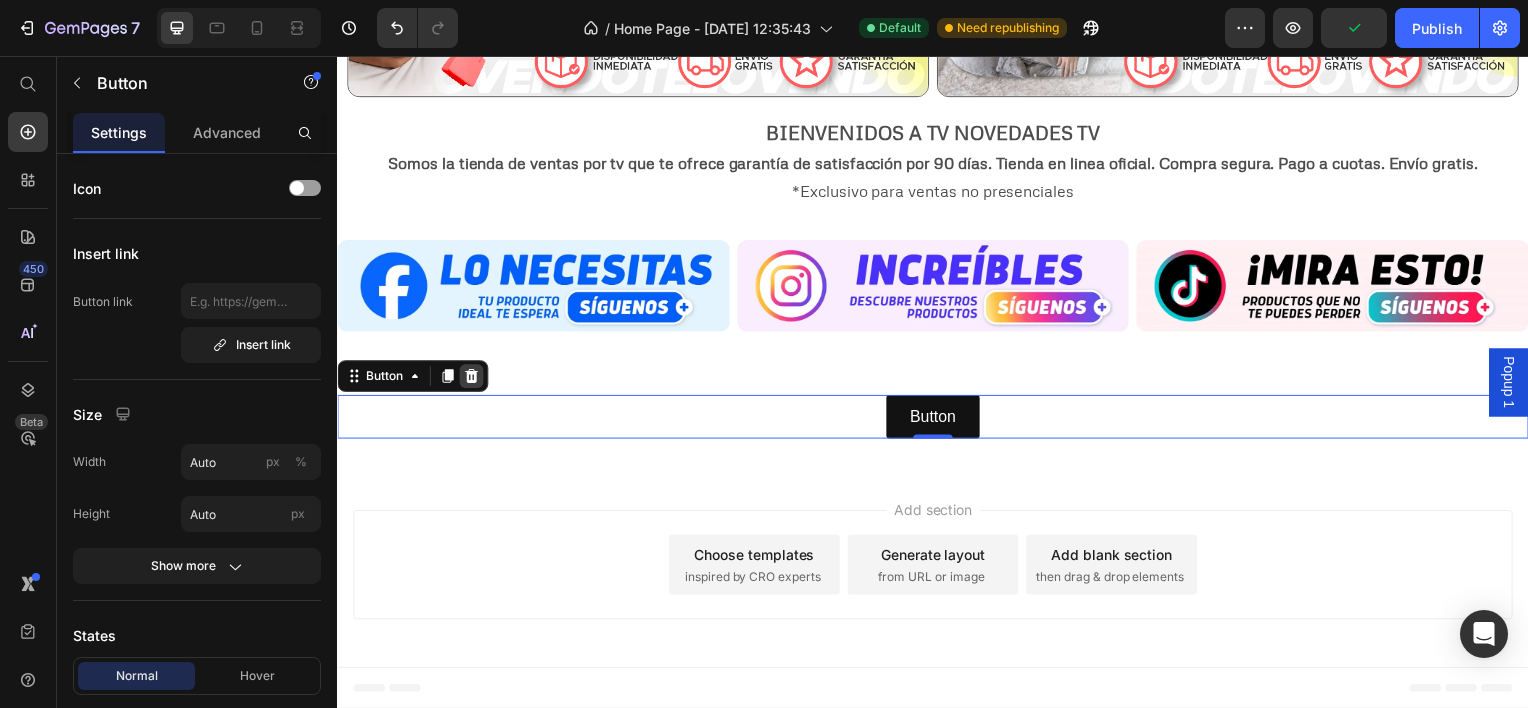 click 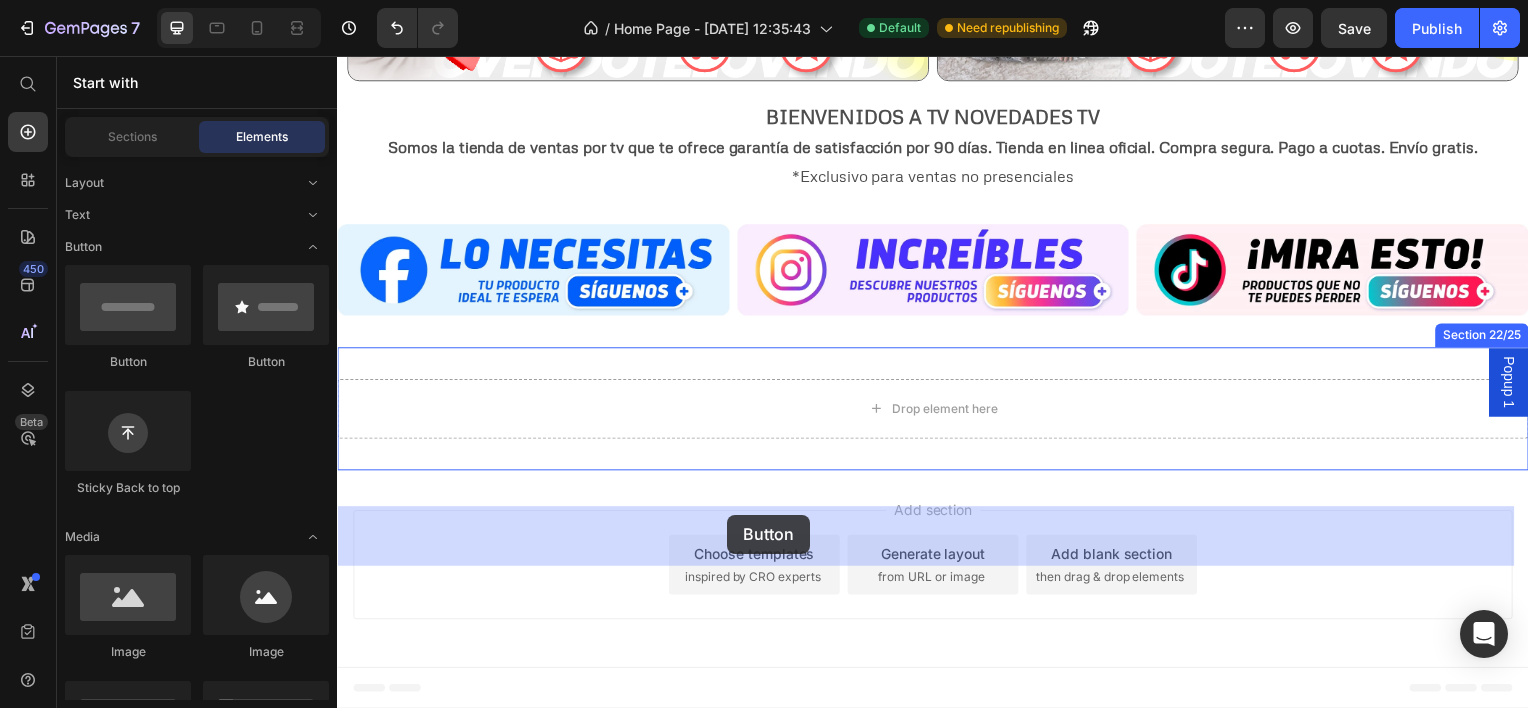 drag, startPoint x: 568, startPoint y: 367, endPoint x: 731, endPoint y: 517, distance: 221.51524 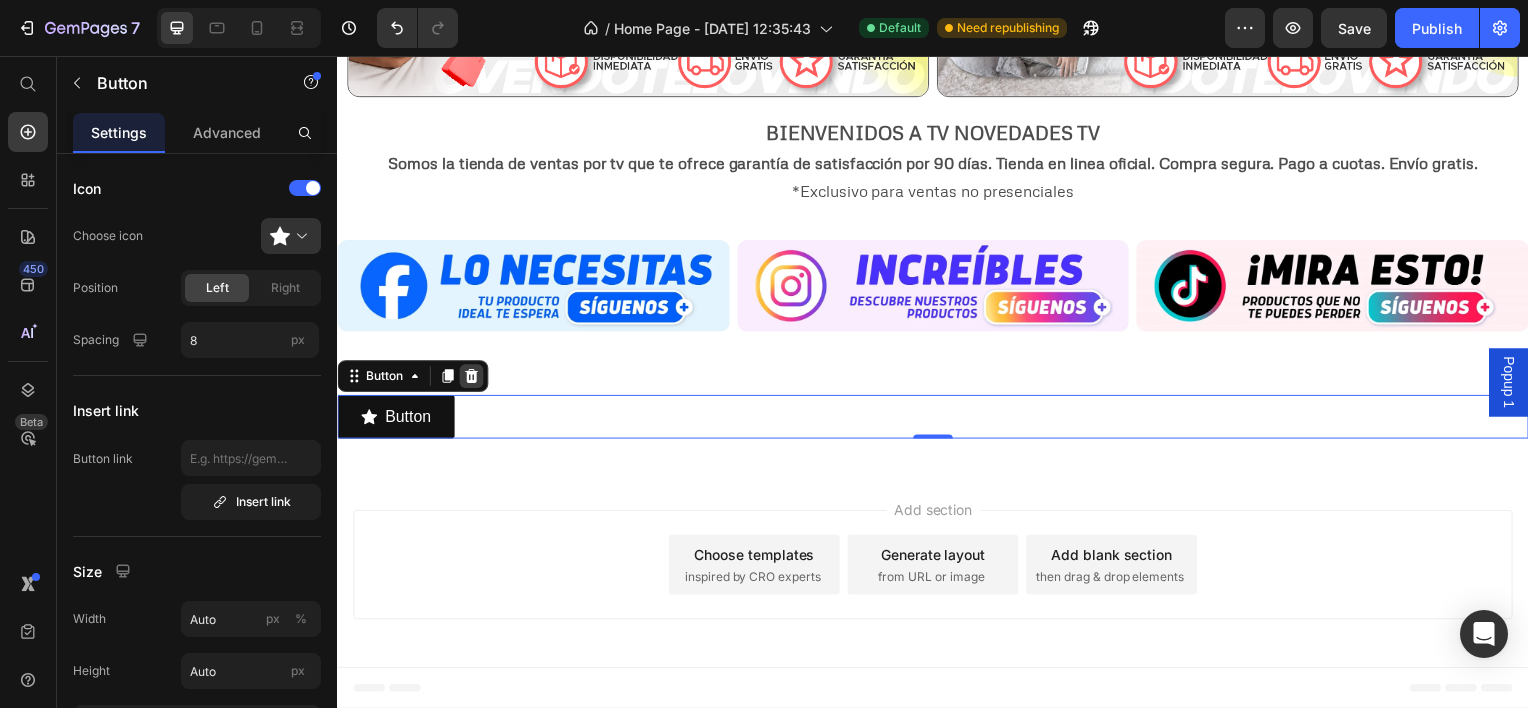 click 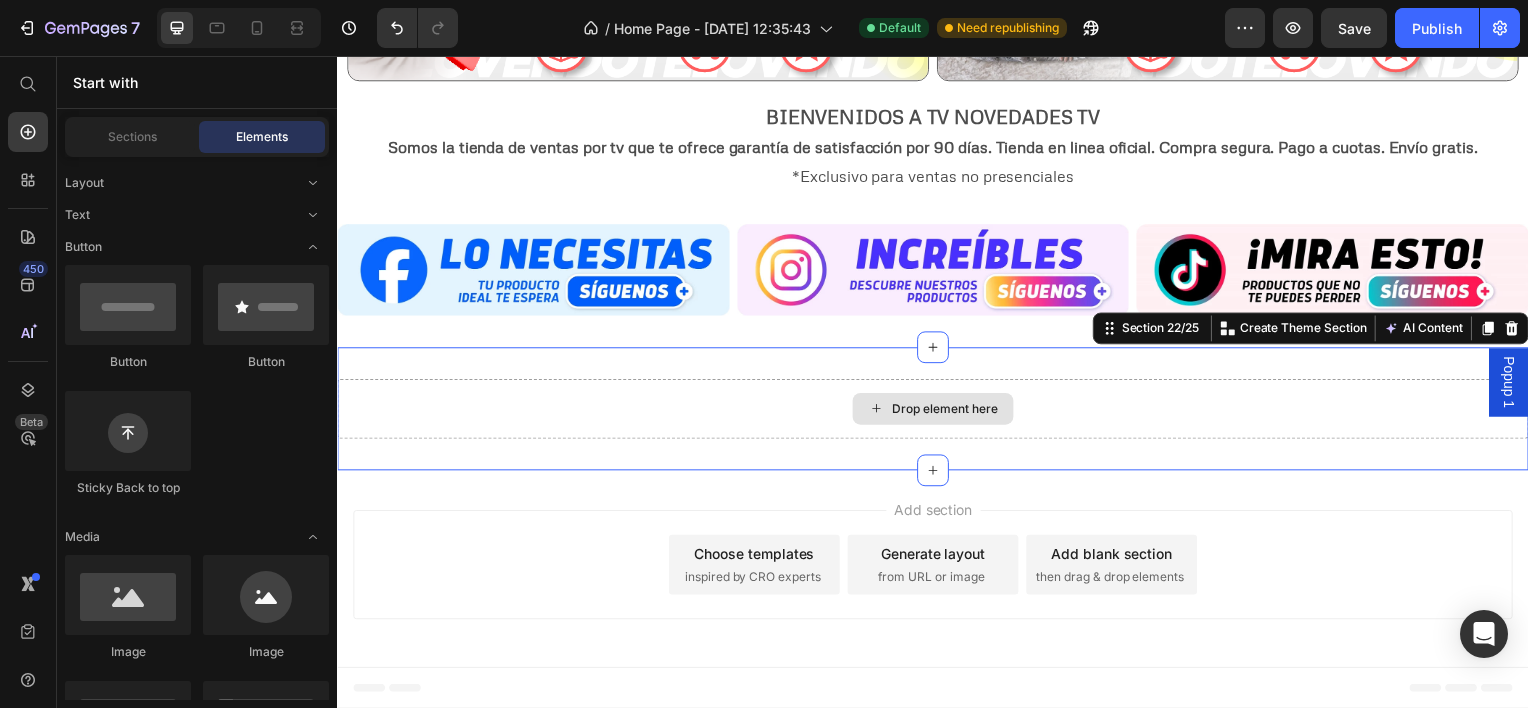 click on "Drop element here" at bounding box center (937, 411) 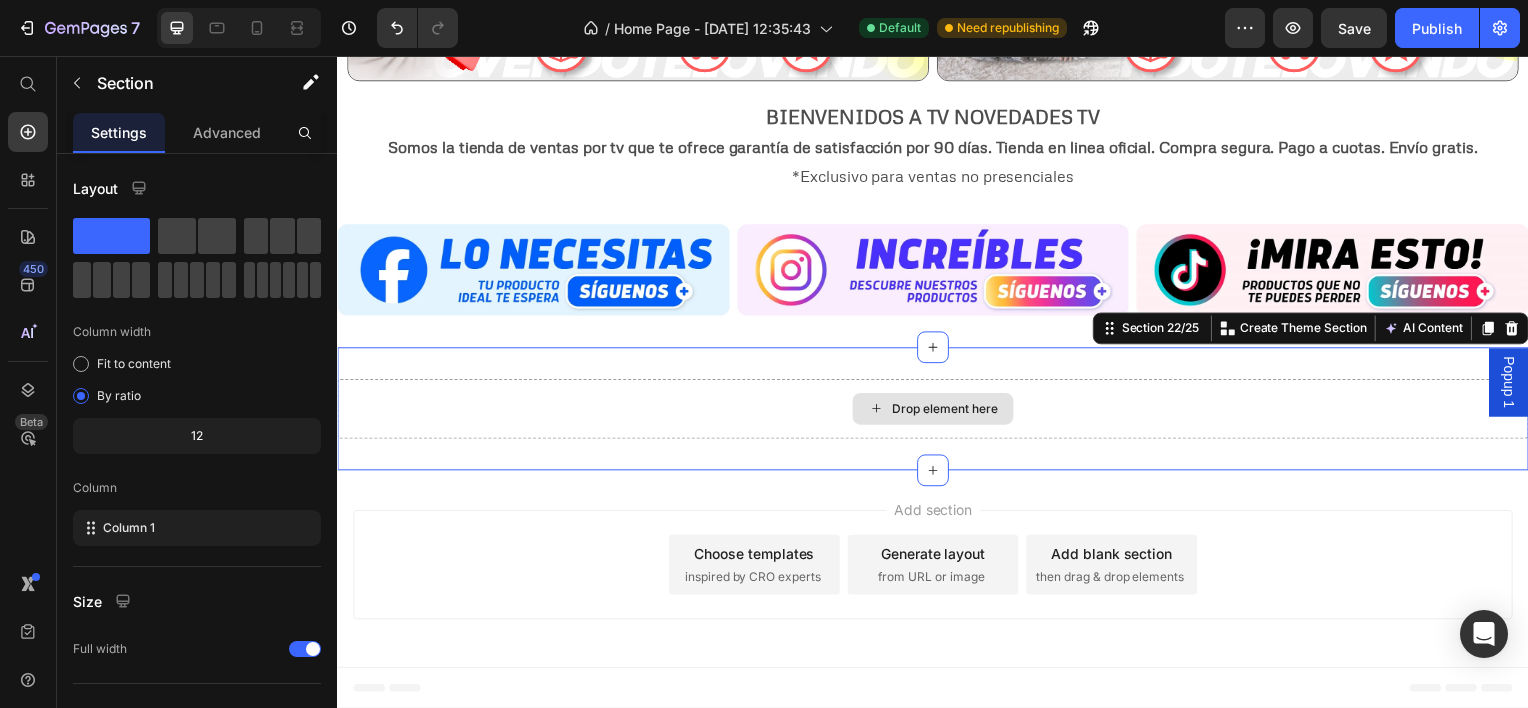 click on "Drop element here" at bounding box center [937, 411] 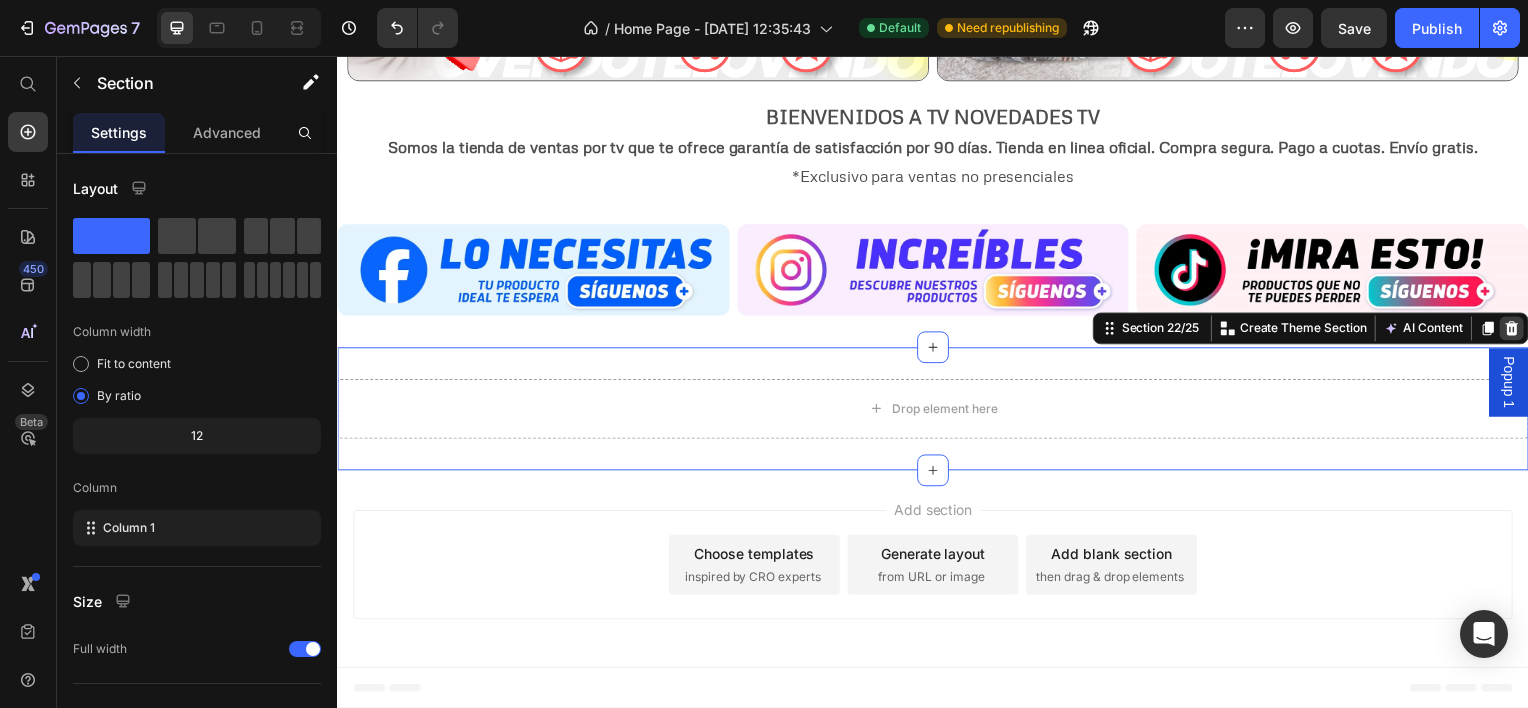 click 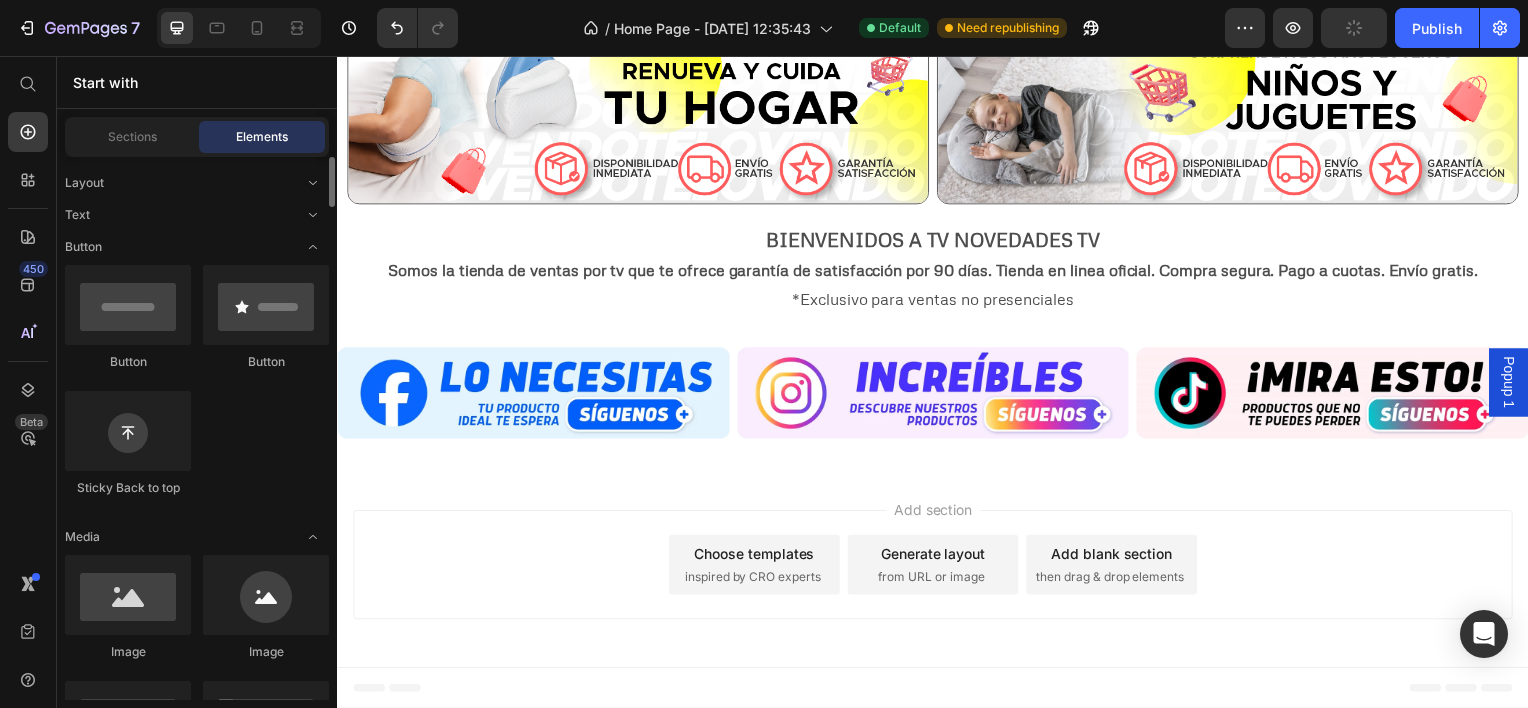 click on "Button
Button
Sticky Back to top" 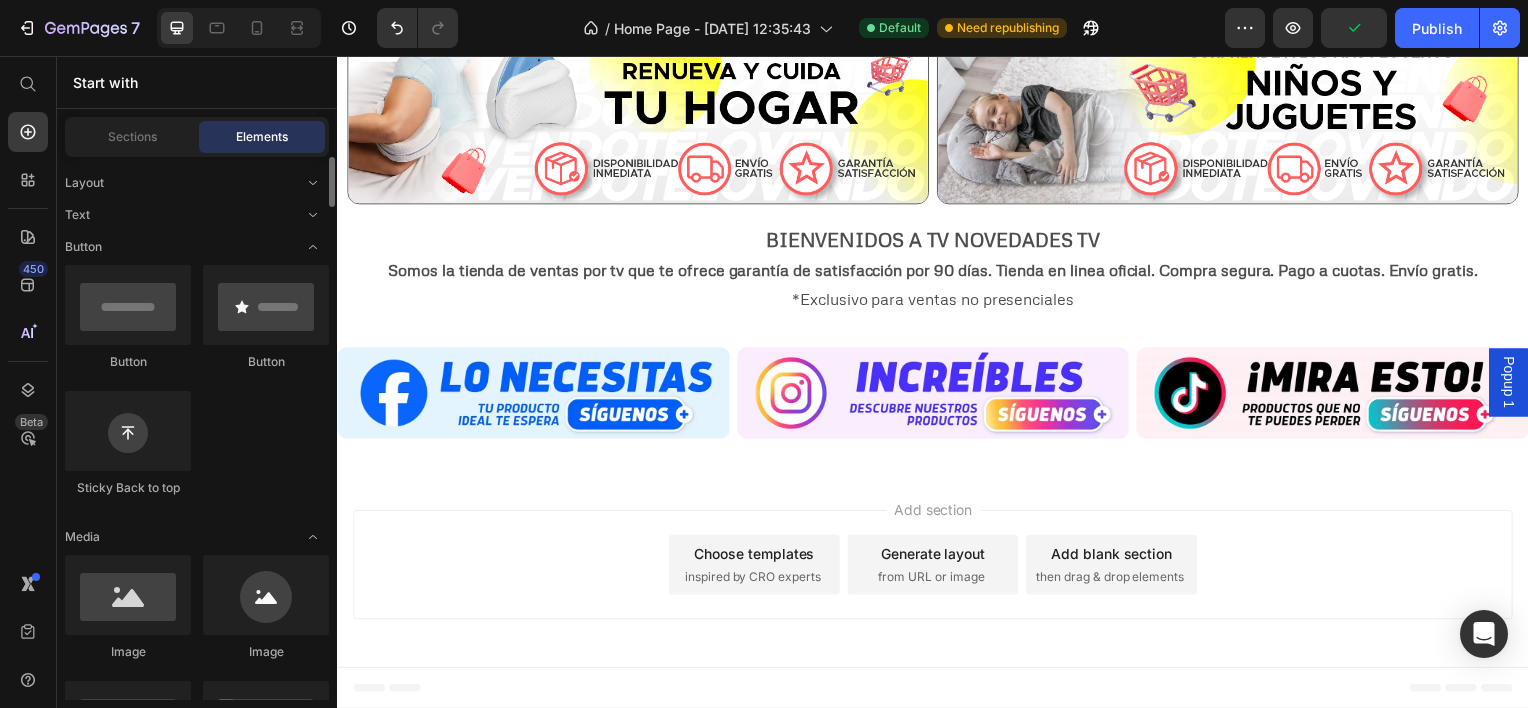 click on "Button
Button
Sticky Back to top" 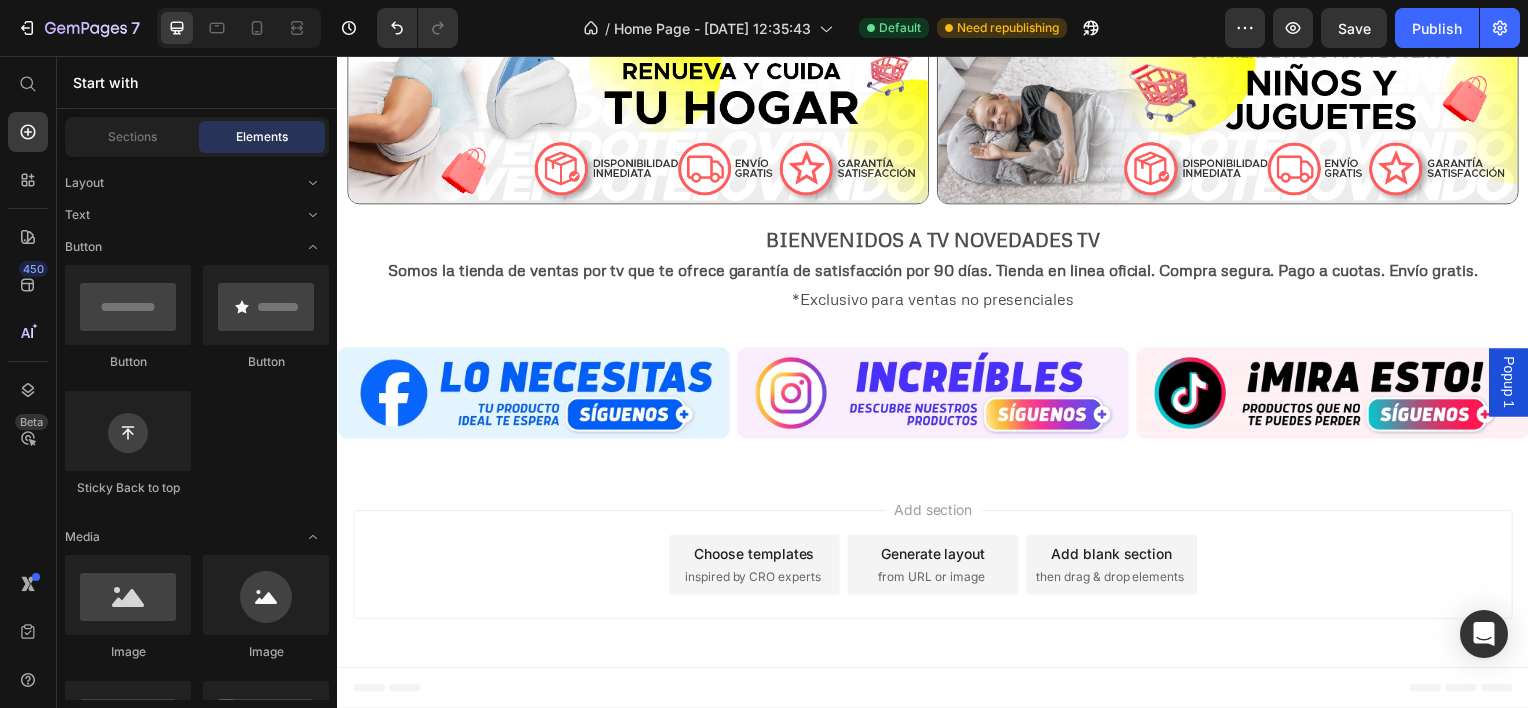 drag, startPoint x: 558, startPoint y: 529, endPoint x: 472, endPoint y: 577, distance: 98.48858 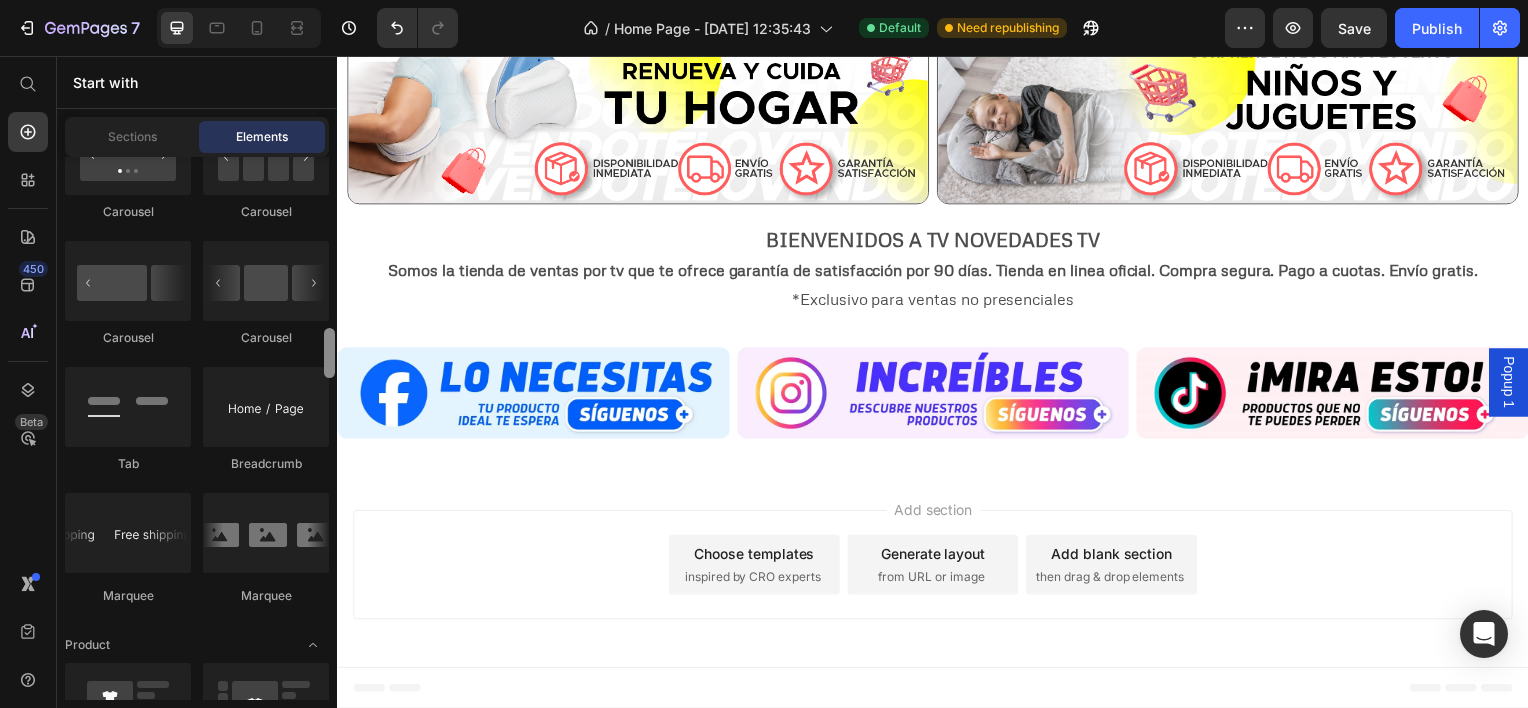 scroll, scrollTop: 0, scrollLeft: 0, axis: both 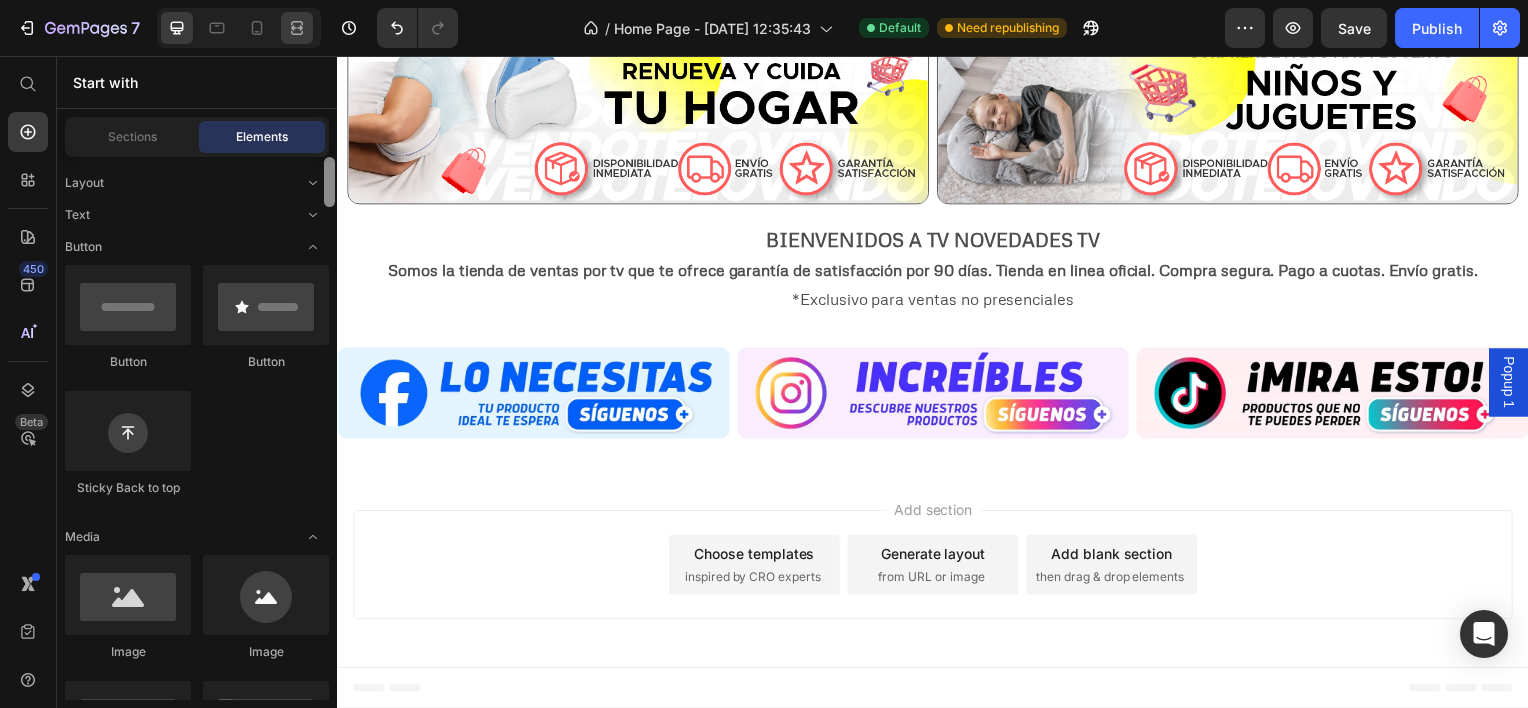 drag, startPoint x: 329, startPoint y: 180, endPoint x: 302, endPoint y: 40, distance: 142.5798 